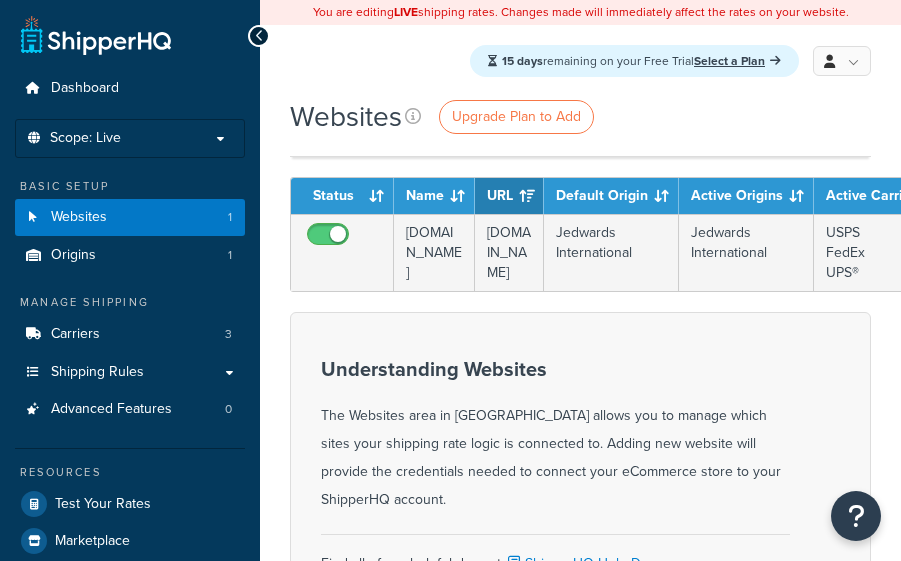 scroll, scrollTop: 154, scrollLeft: 0, axis: vertical 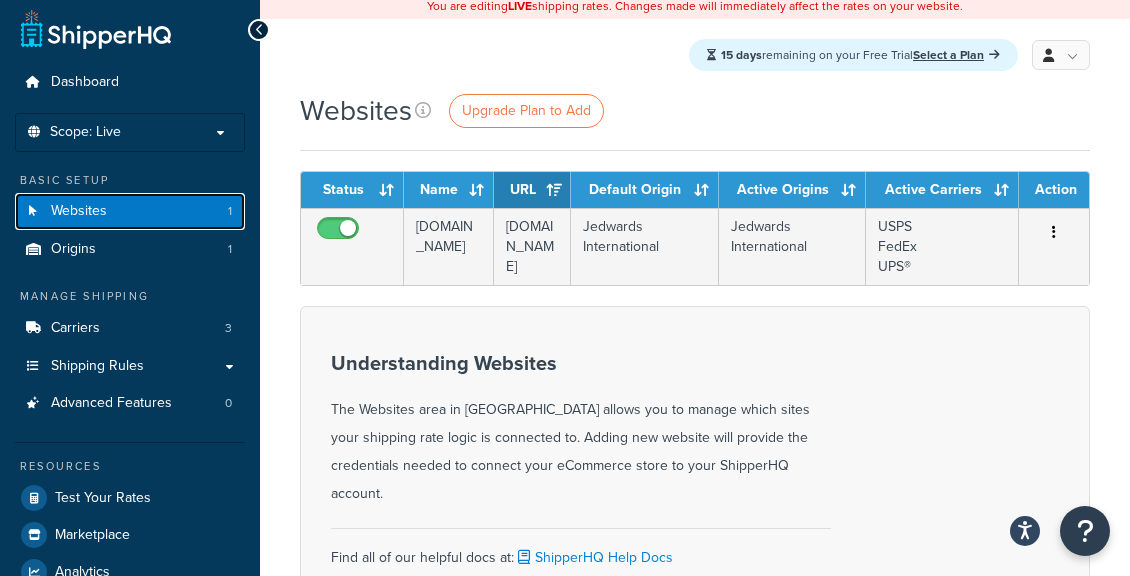 click on "Websites" at bounding box center [79, 211] 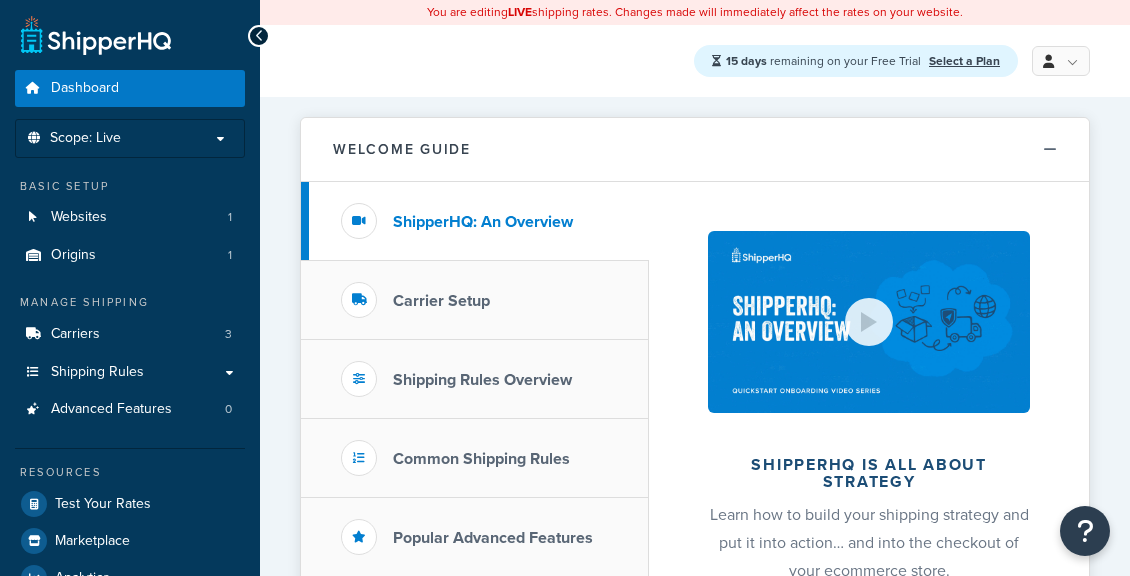 scroll, scrollTop: 0, scrollLeft: 0, axis: both 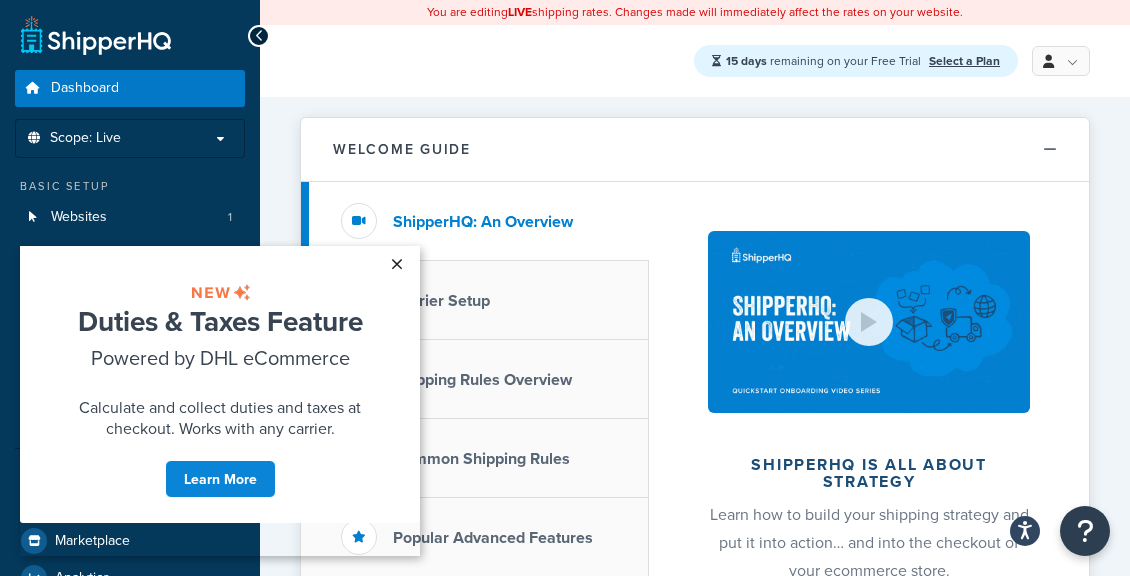 click on "×" at bounding box center (396, 264) 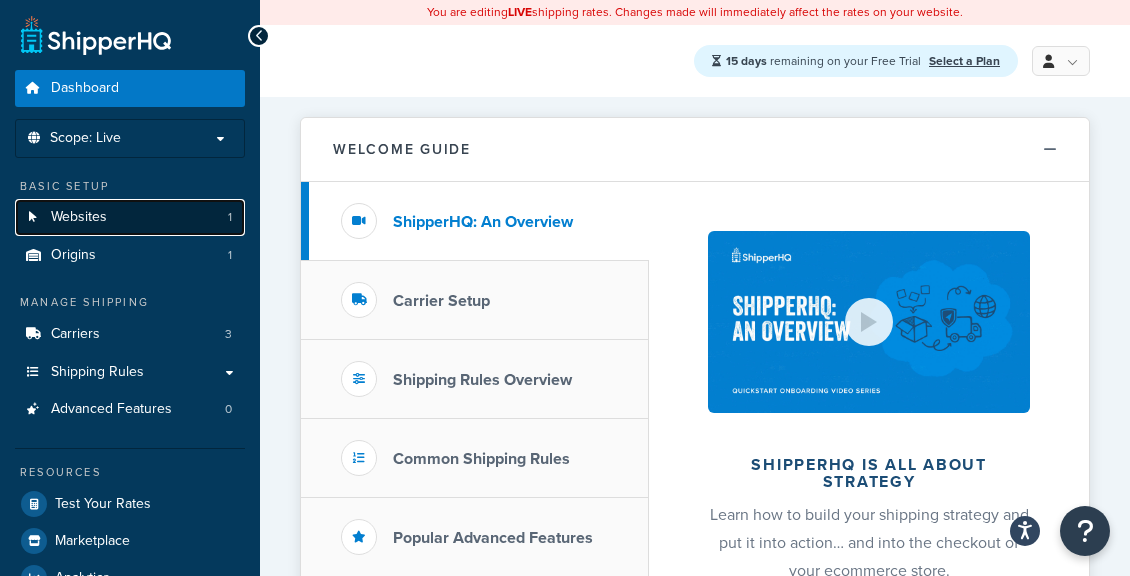 click on "Websites" at bounding box center (79, 217) 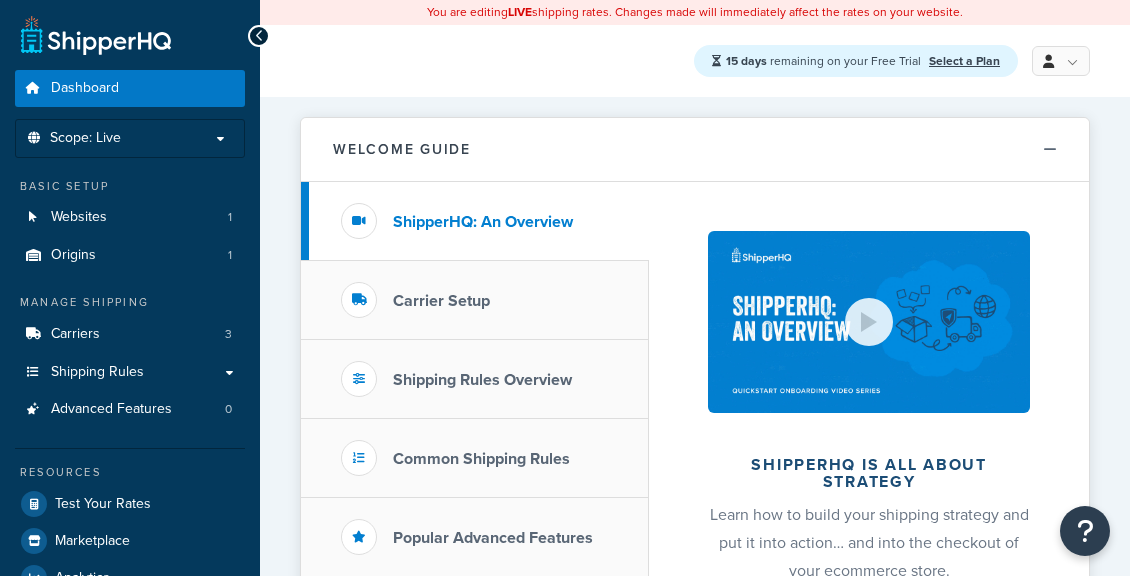scroll, scrollTop: 0, scrollLeft: 0, axis: both 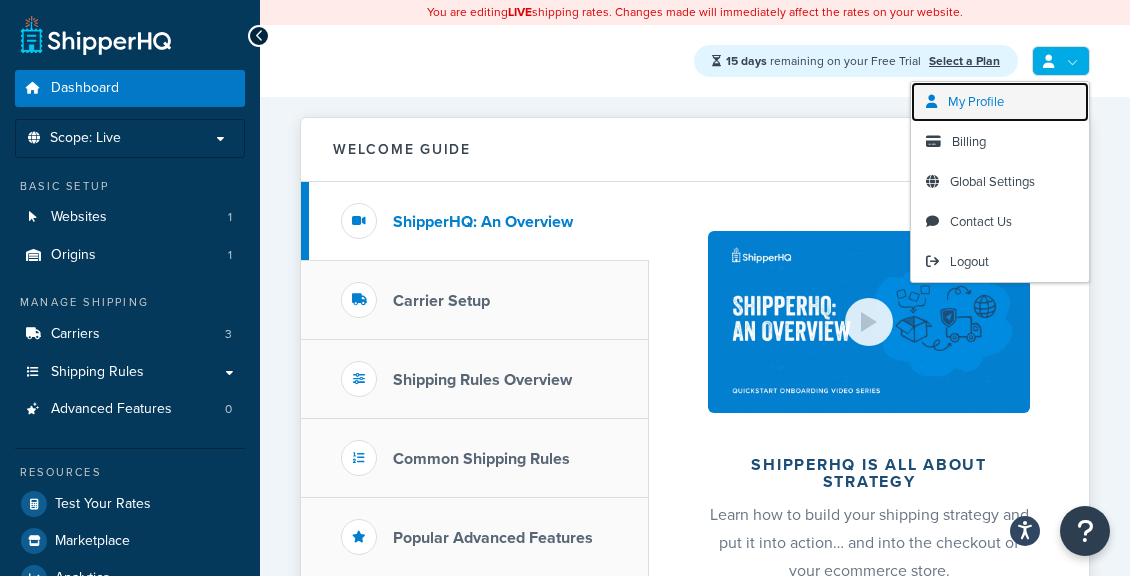 click on "My Profile" at bounding box center [976, 101] 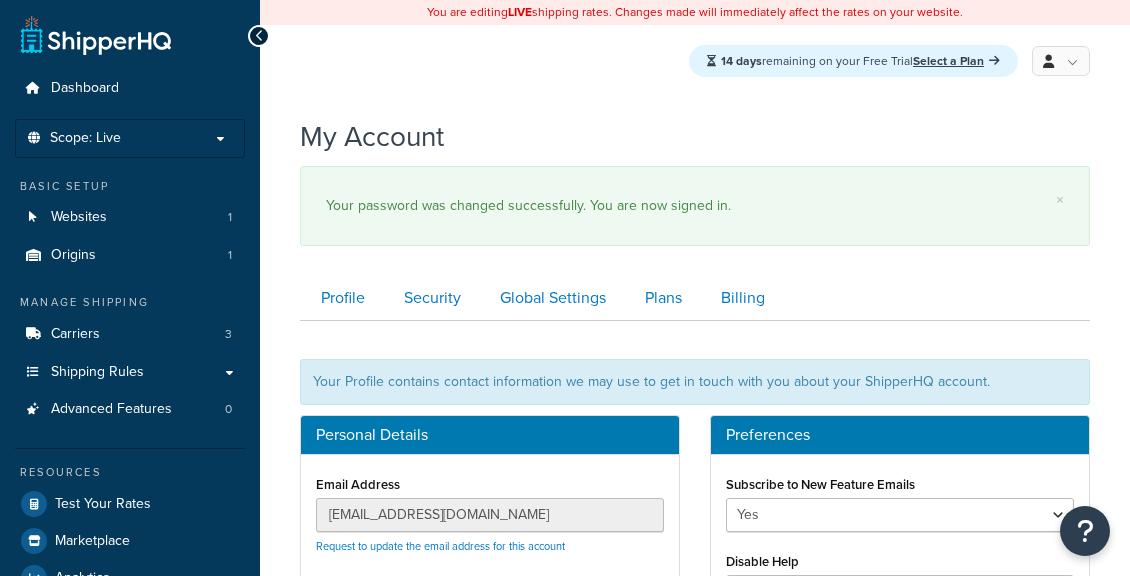 scroll, scrollTop: 0, scrollLeft: 0, axis: both 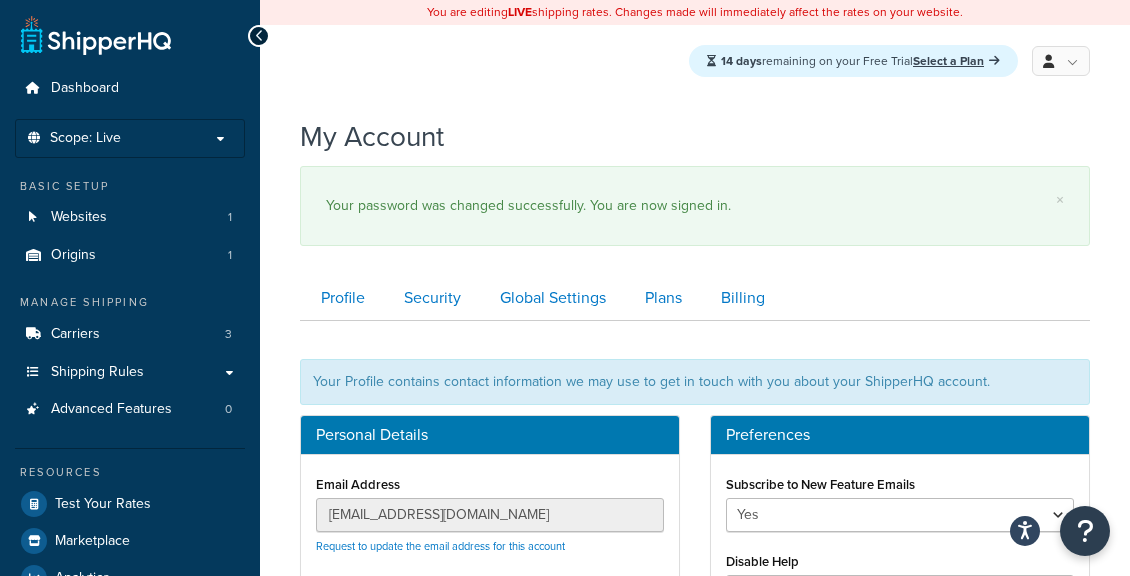 click on "×
Your password was changed successfully. You are now signed in." at bounding box center [695, 206] 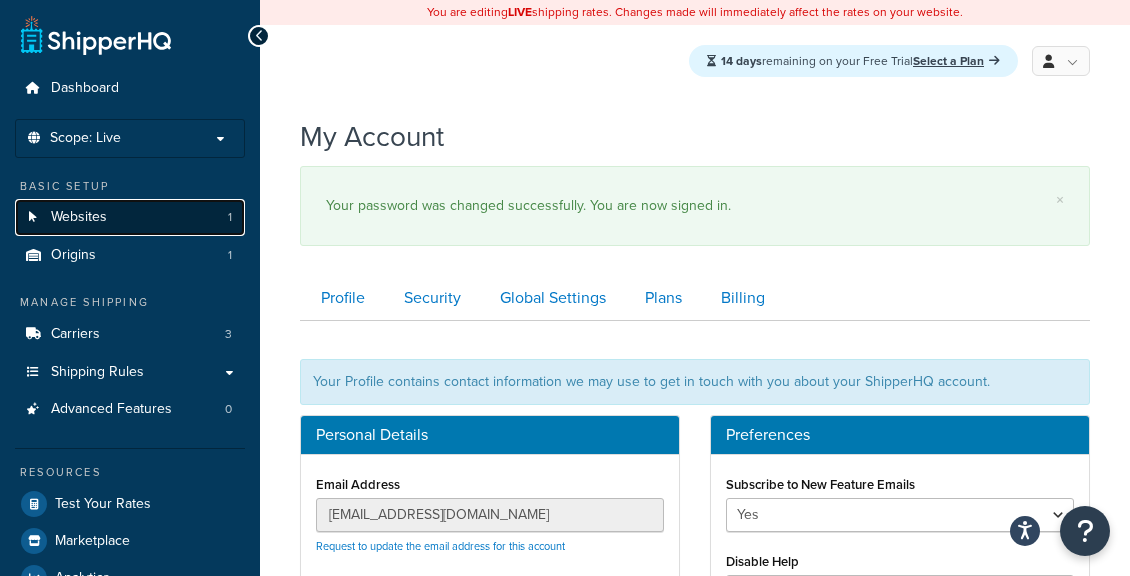 click on "Websites" at bounding box center (79, 217) 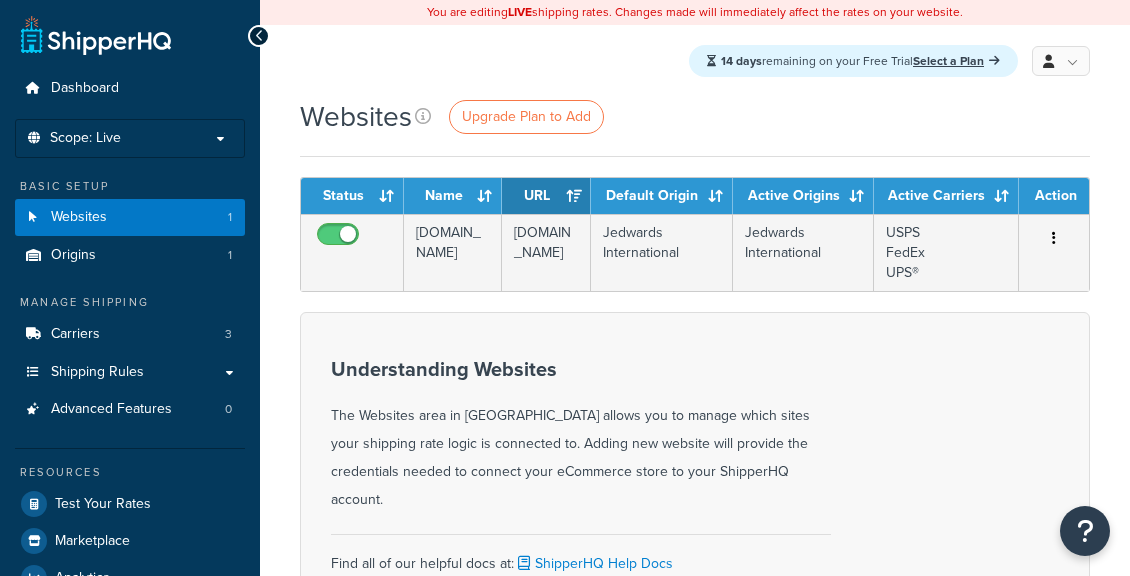 scroll, scrollTop: 0, scrollLeft: 0, axis: both 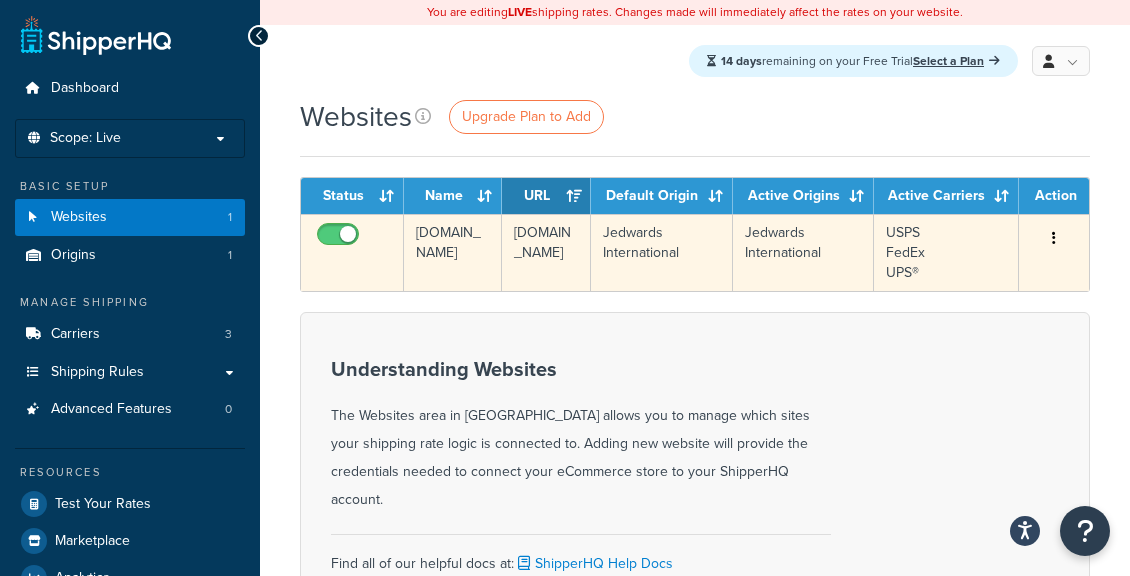 click at bounding box center (1054, 238) 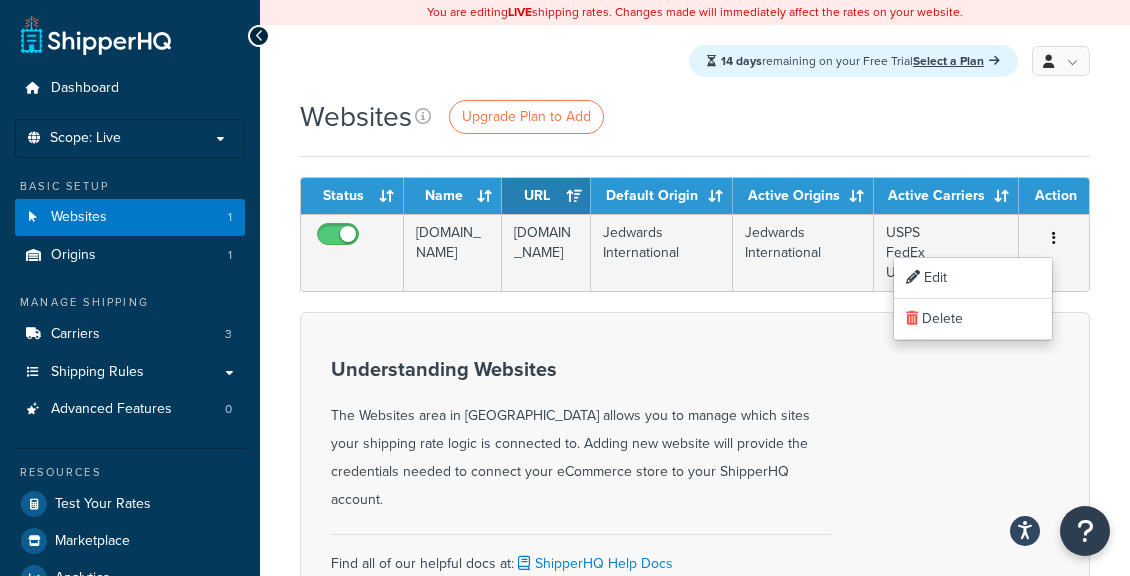 click on "Status Name URL Default Origin Active Origins Active Carriers Action
bulknaturaloils.com
bulknaturaloils.com
Jedwards International
Jedwards International
USPS
FedEx
UPS®
Edit
Delete
Show  10 15 25 50 100  entries Previous 1 Next Showing 1 to 1 of 1 entries
More Info About Websites
Understanding Websites
Find all of our helpful docs at:
ShipperHQ Help Docs" at bounding box center (695, 522) 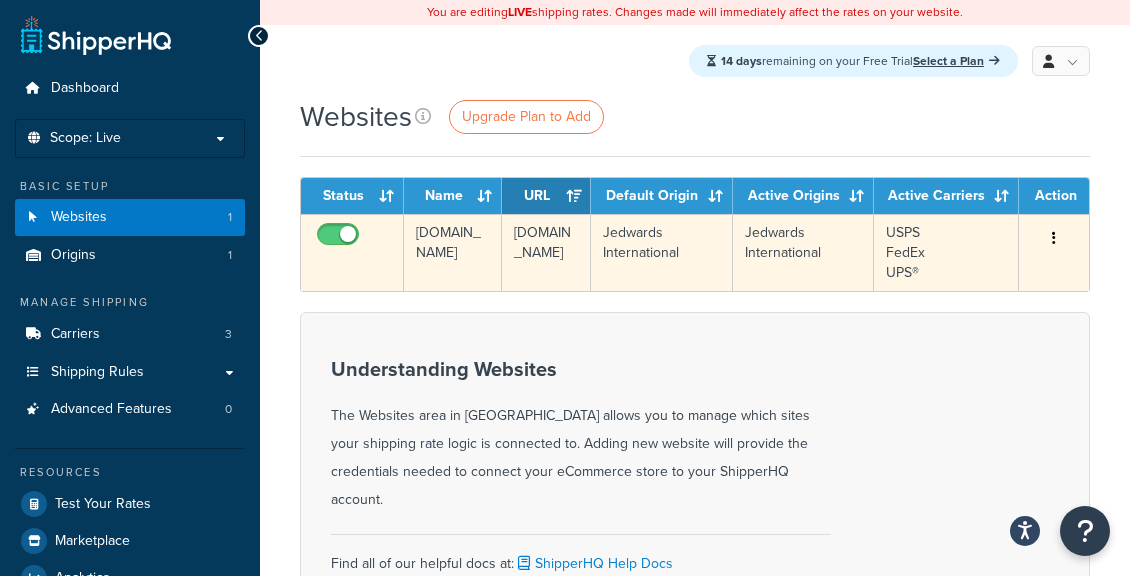 click at bounding box center [1054, 238] 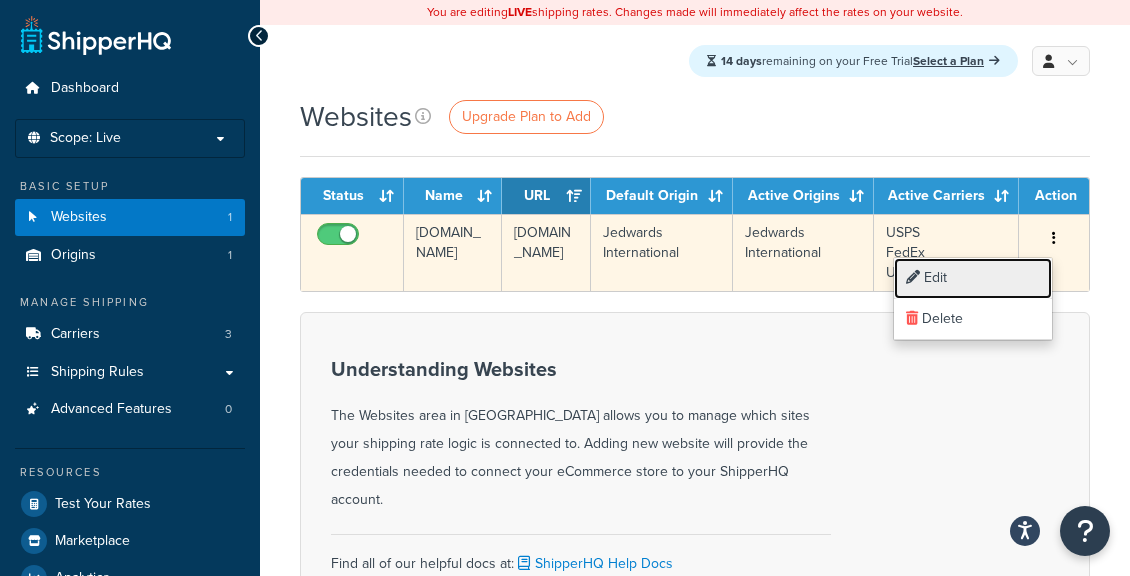 click on "Edit" at bounding box center (973, 278) 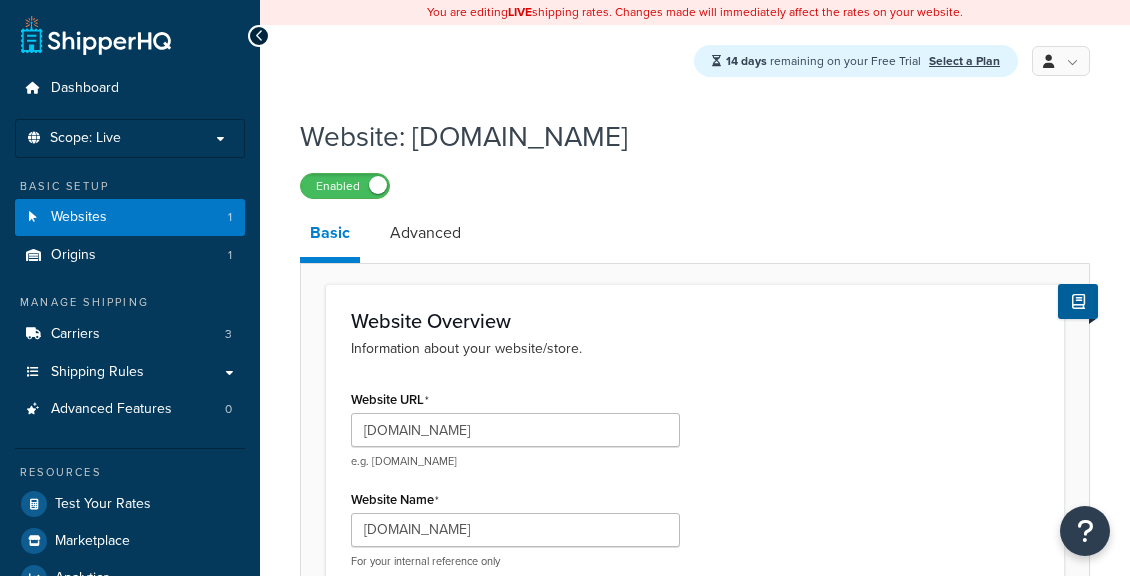 scroll, scrollTop: 0, scrollLeft: 0, axis: both 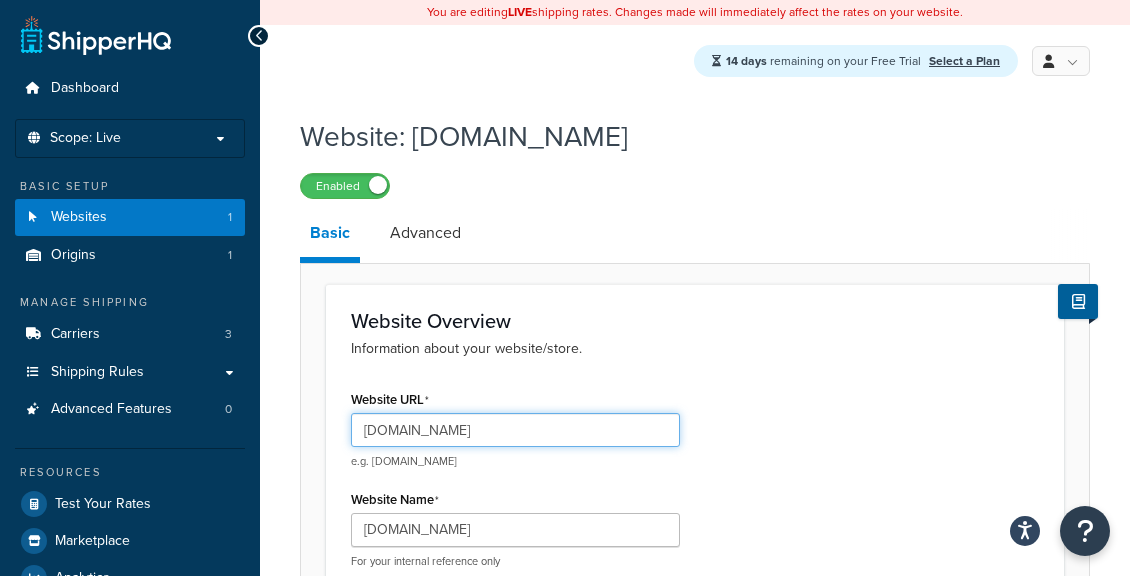 click on "bulknaturaloils.com" at bounding box center [515, 430] 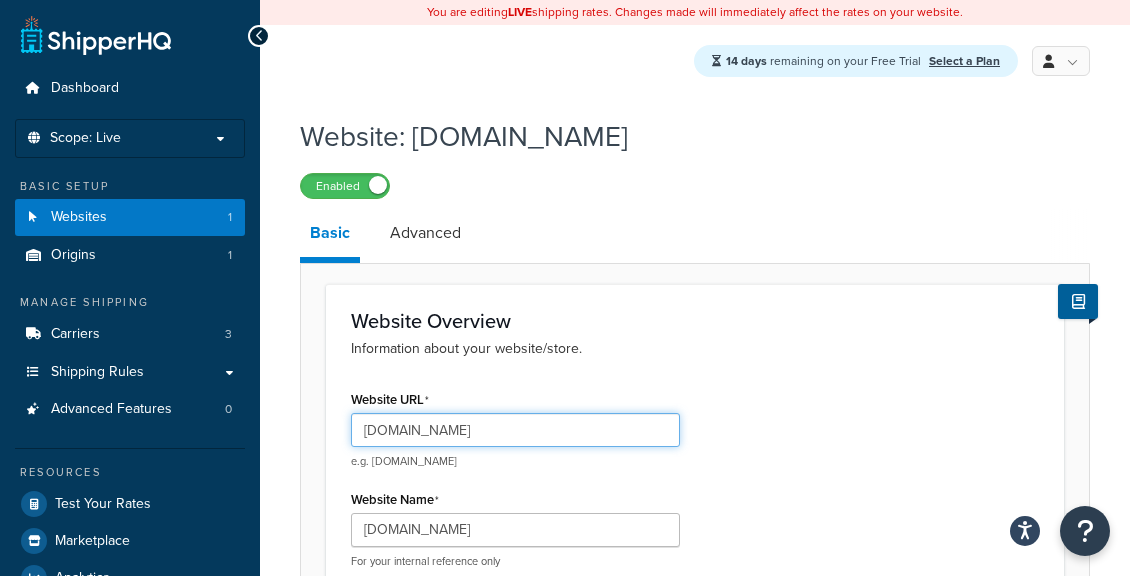 type on "[DOMAIN_NAME]" 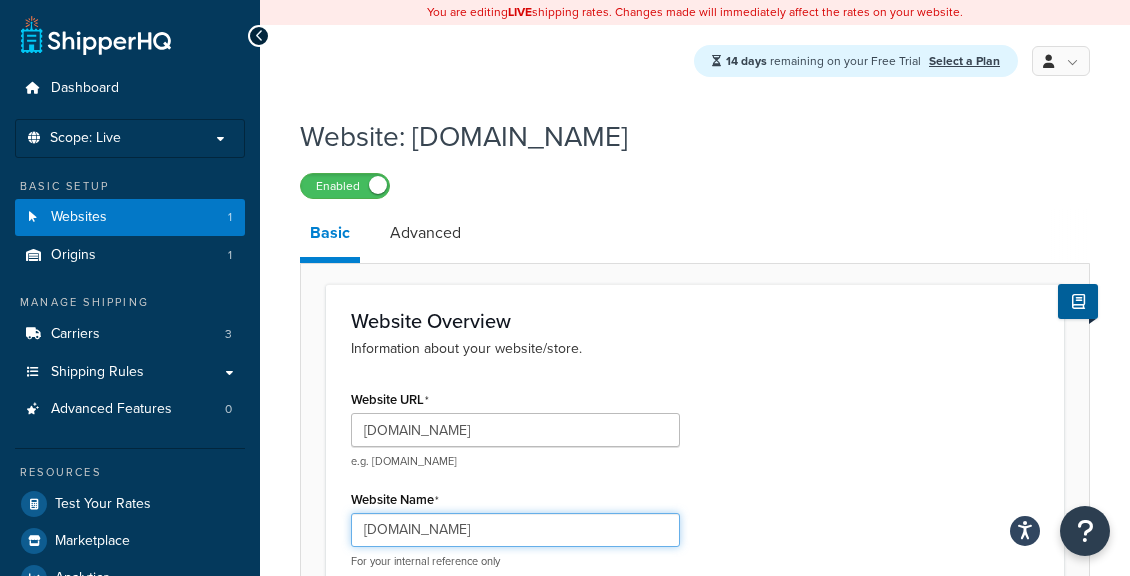 click on "bulknaturaloils.com" at bounding box center [515, 530] 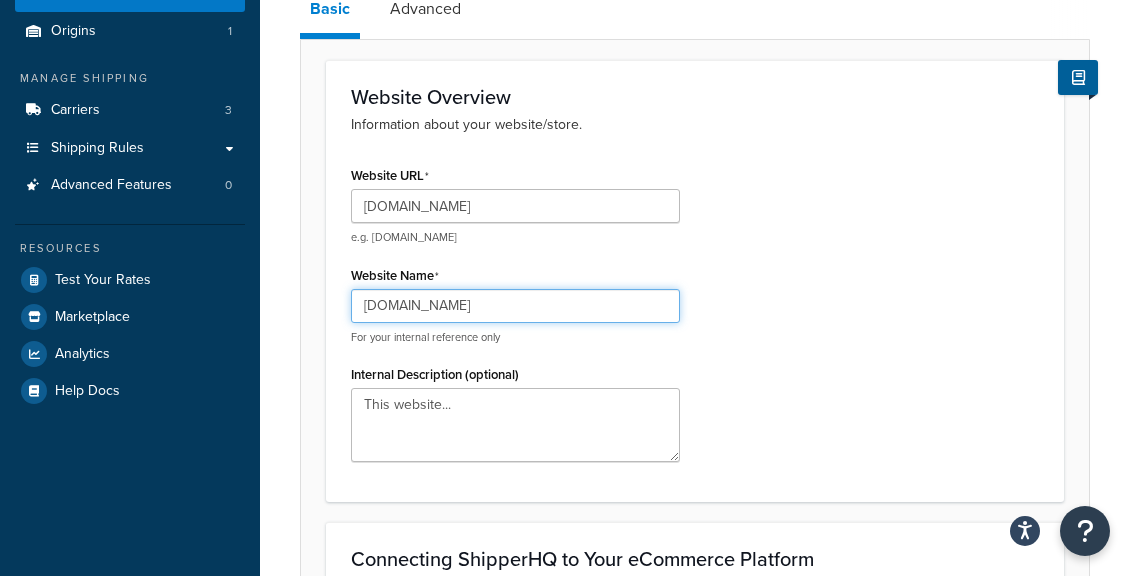 scroll, scrollTop: 240, scrollLeft: 0, axis: vertical 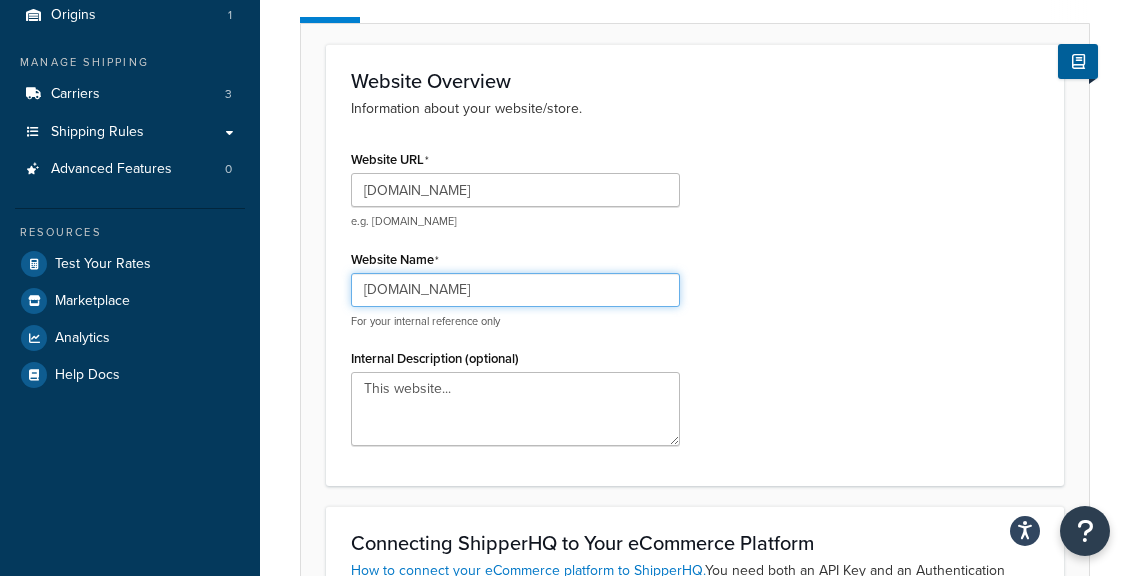 type on "[DOMAIN_NAME]" 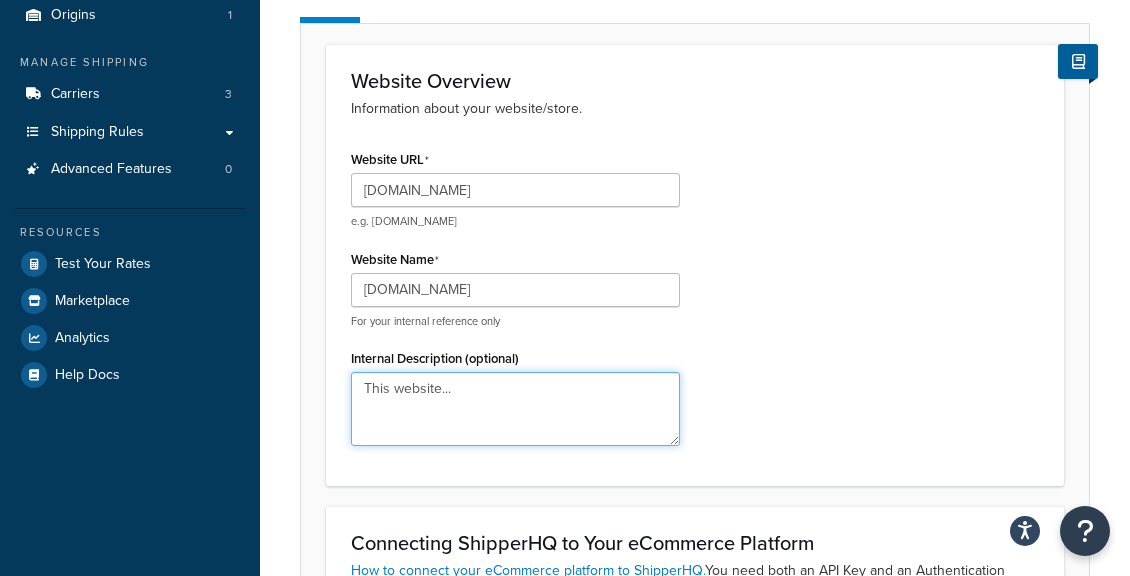 drag, startPoint x: 446, startPoint y: 390, endPoint x: 251, endPoint y: 392, distance: 195.01025 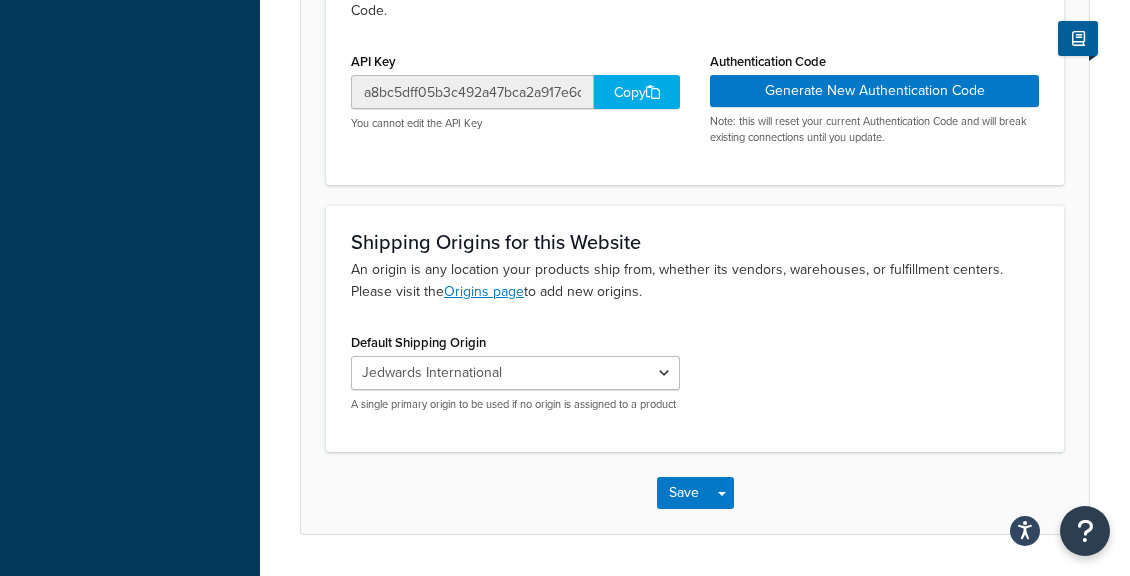 scroll, scrollTop: 885, scrollLeft: 0, axis: vertical 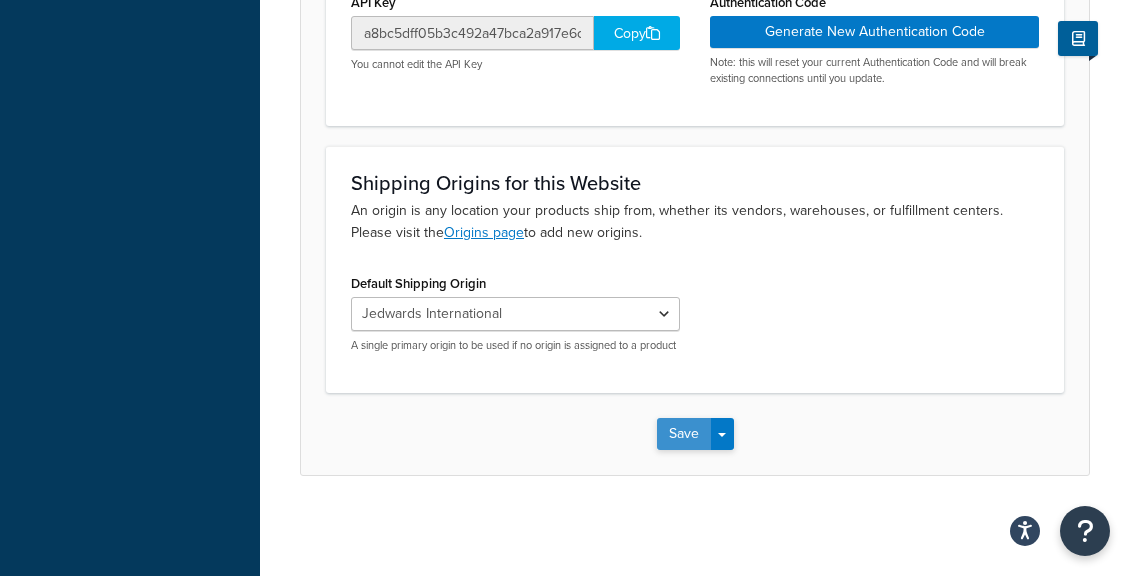 type on "test site." 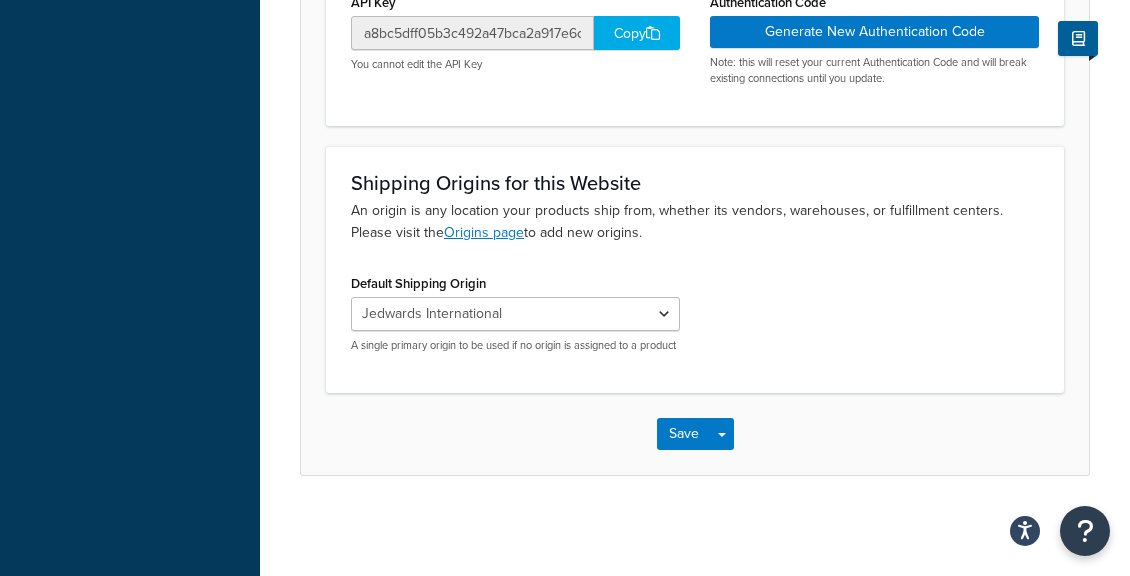 scroll, scrollTop: 0, scrollLeft: 0, axis: both 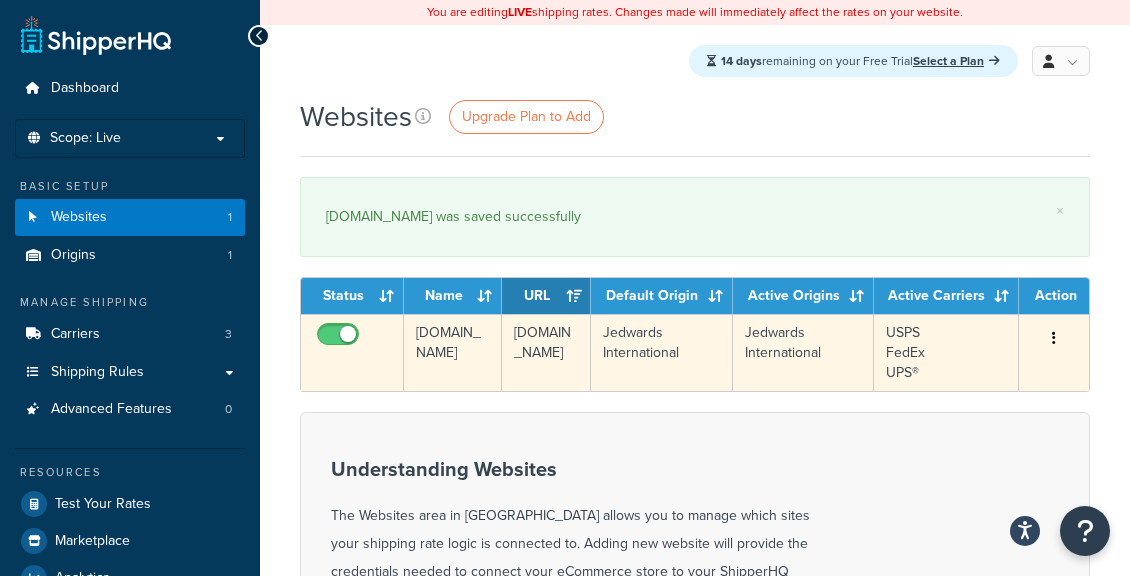click on "[DOMAIN_NAME]" at bounding box center [453, 352] 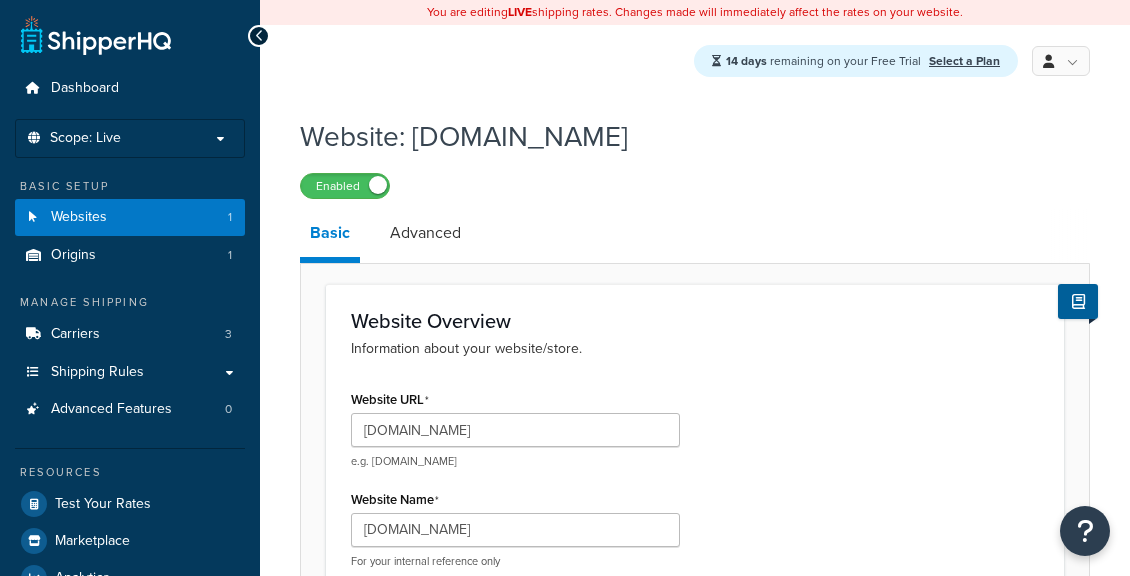 scroll, scrollTop: 0, scrollLeft: 0, axis: both 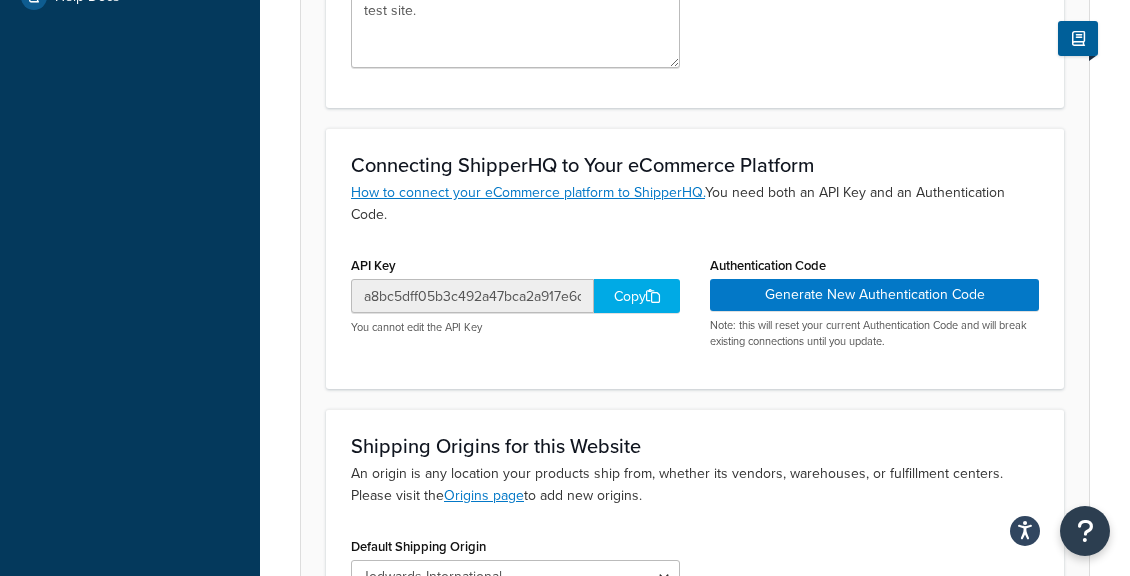 click on "Copy" at bounding box center (637, 296) 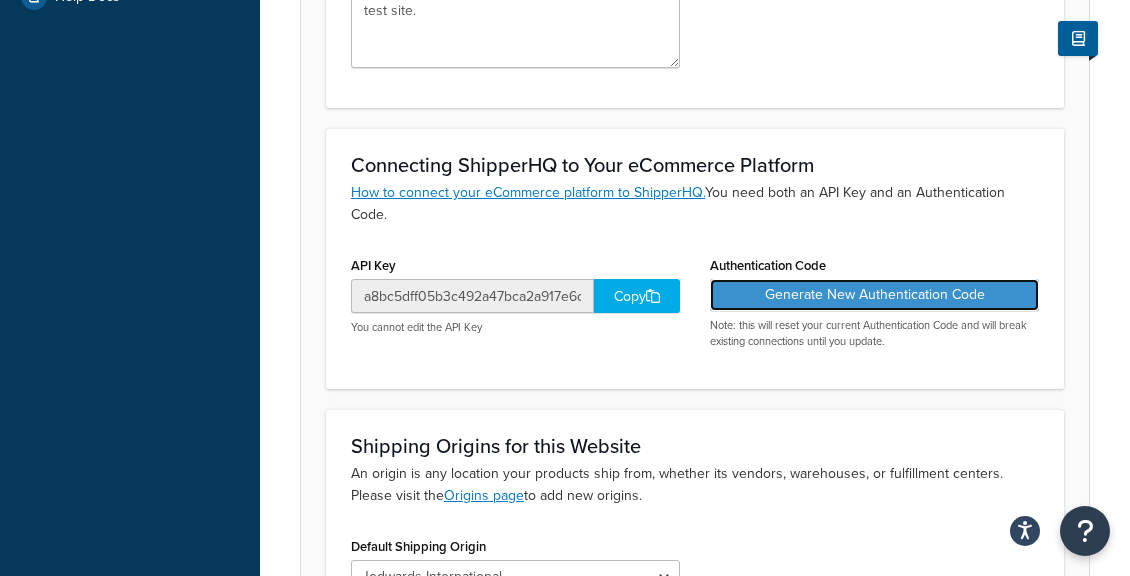 click on "Generate New Authentication Code" at bounding box center (874, 295) 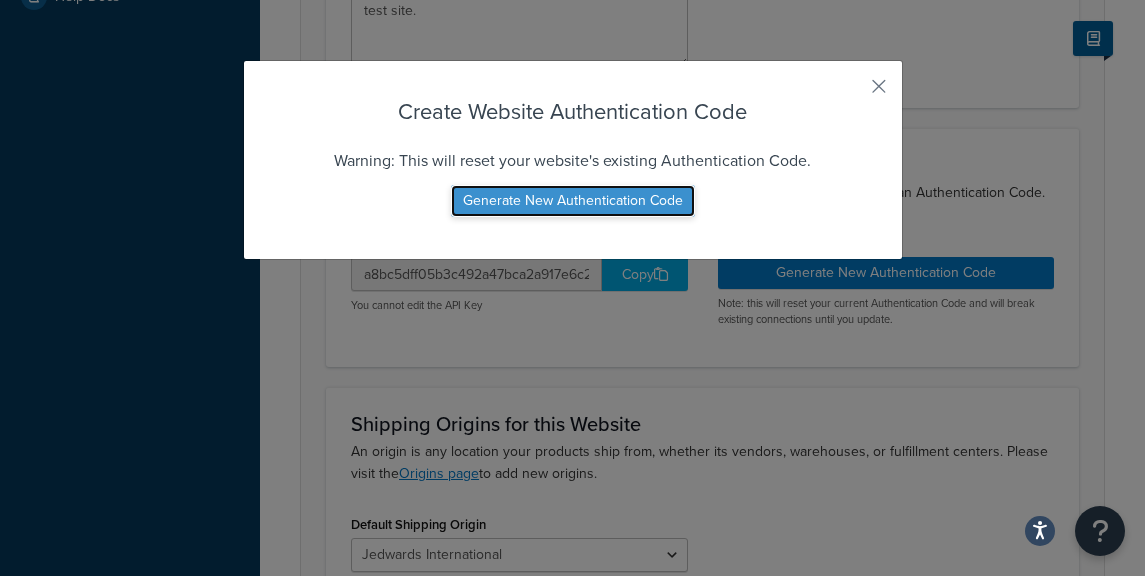 click on "Generate New Authentication Code" at bounding box center (573, 201) 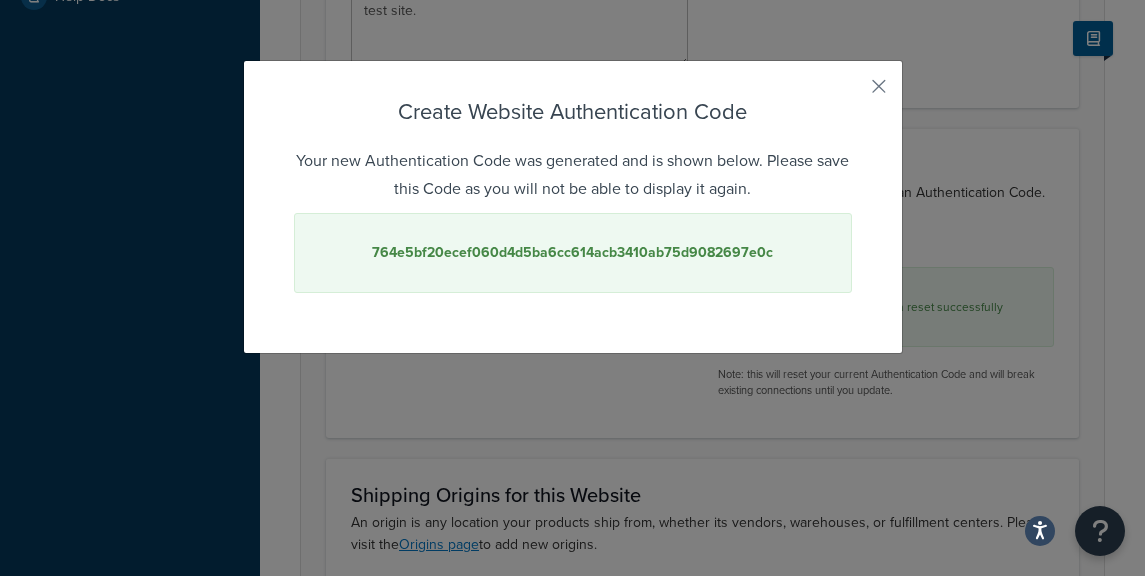 click on "764e5bf20ecef060d4d5ba6cc614acb3410ab75d9082697e0c" at bounding box center [573, 253] 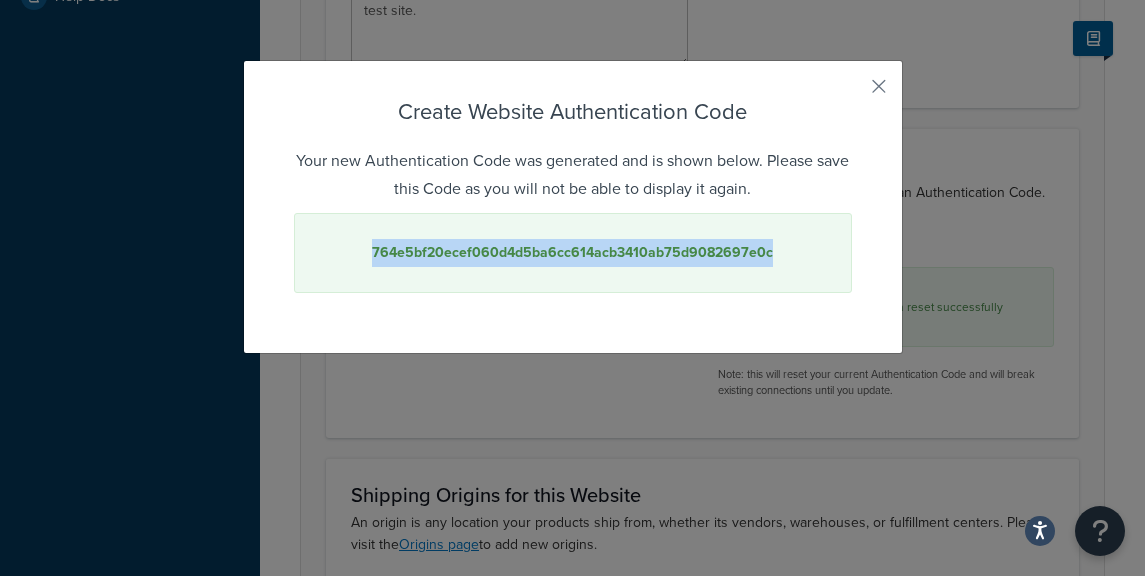drag, startPoint x: 784, startPoint y: 252, endPoint x: 341, endPoint y: 255, distance: 443.01016 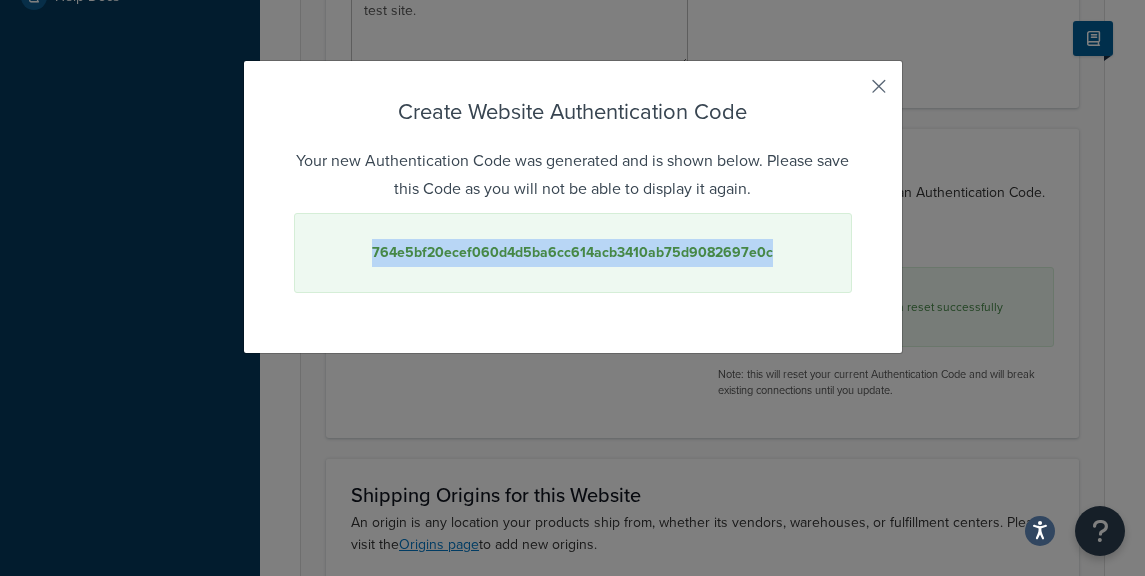 click at bounding box center [849, 93] 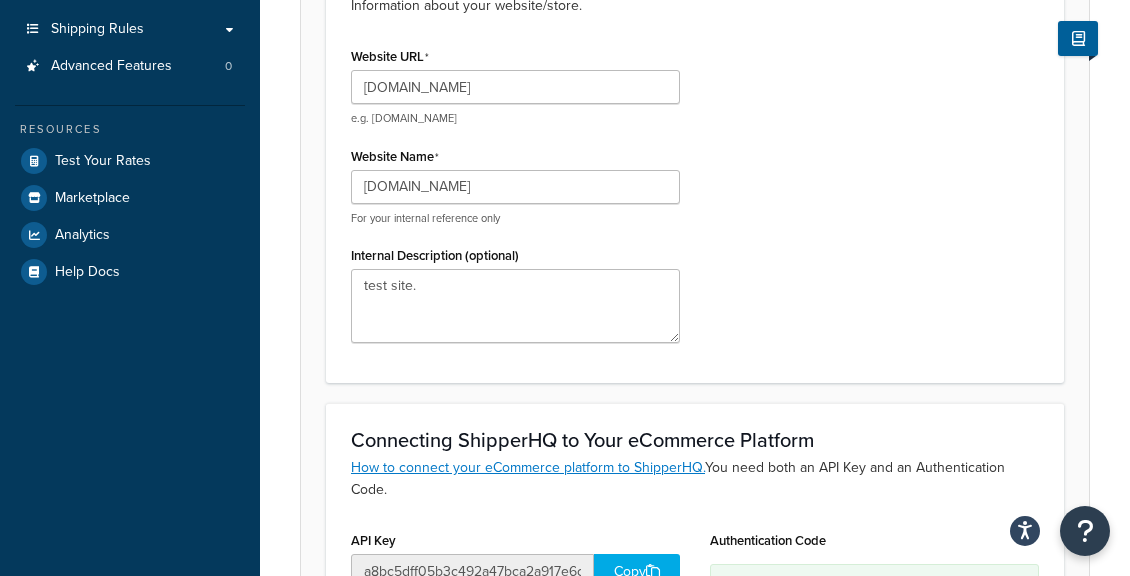scroll, scrollTop: 0, scrollLeft: 0, axis: both 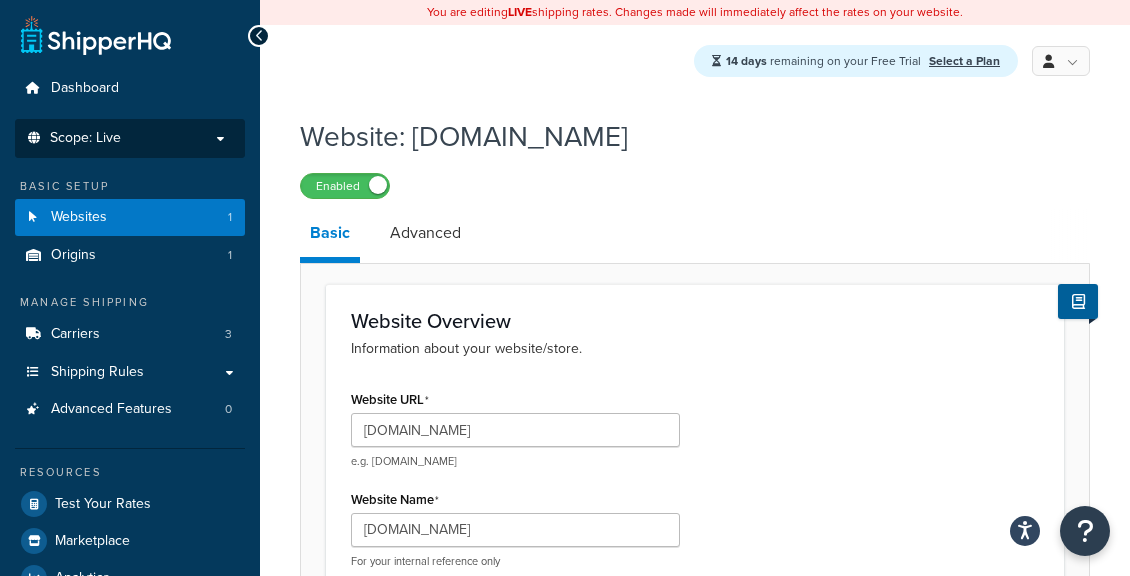 click on "Scope:   Live" at bounding box center (130, 138) 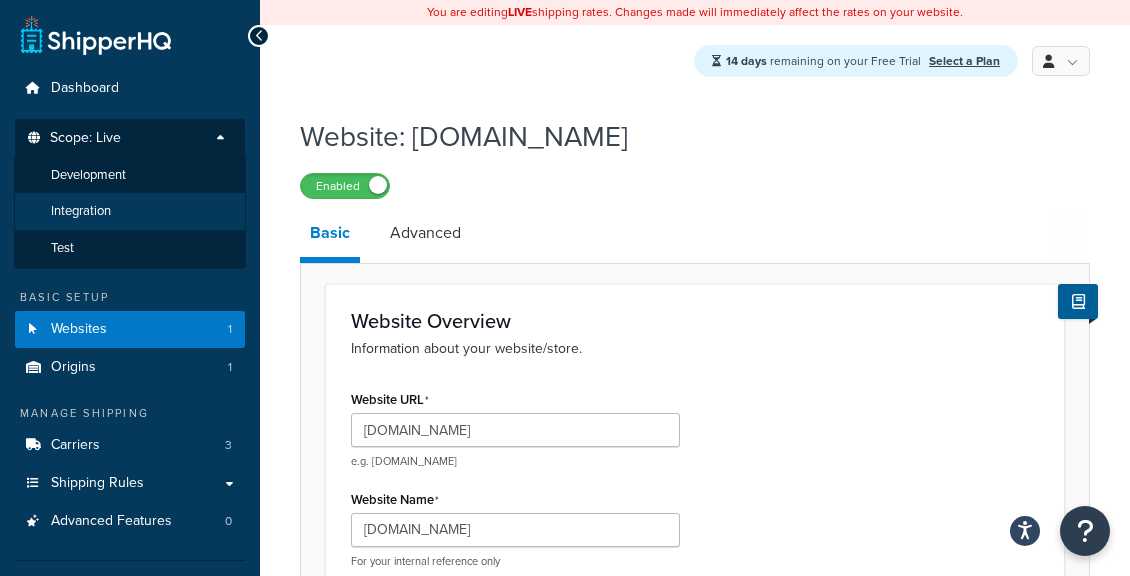 click on "Integration" at bounding box center (81, 211) 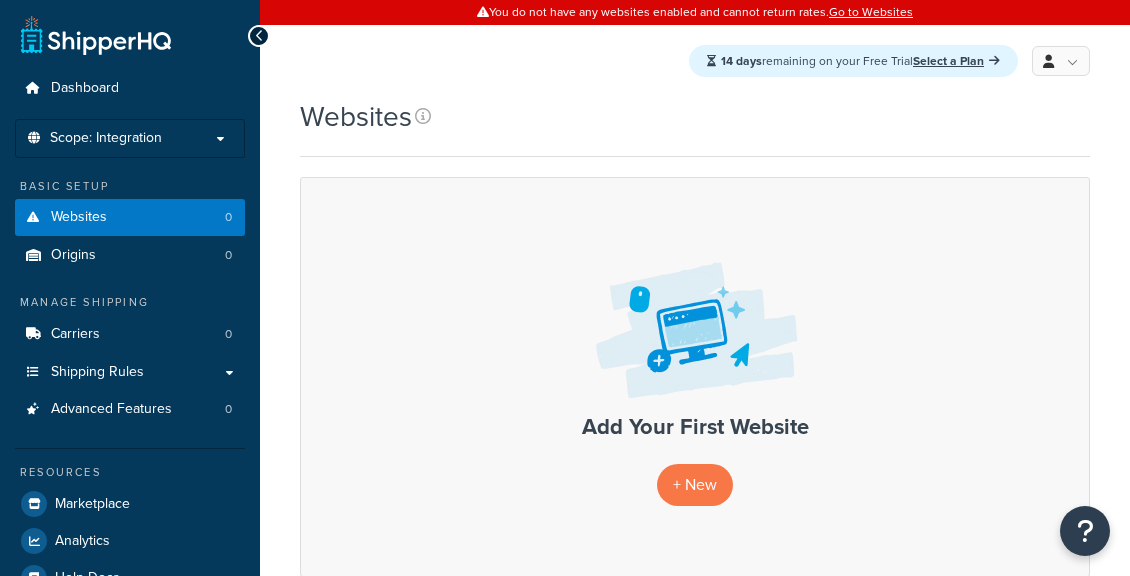 scroll, scrollTop: 0, scrollLeft: 0, axis: both 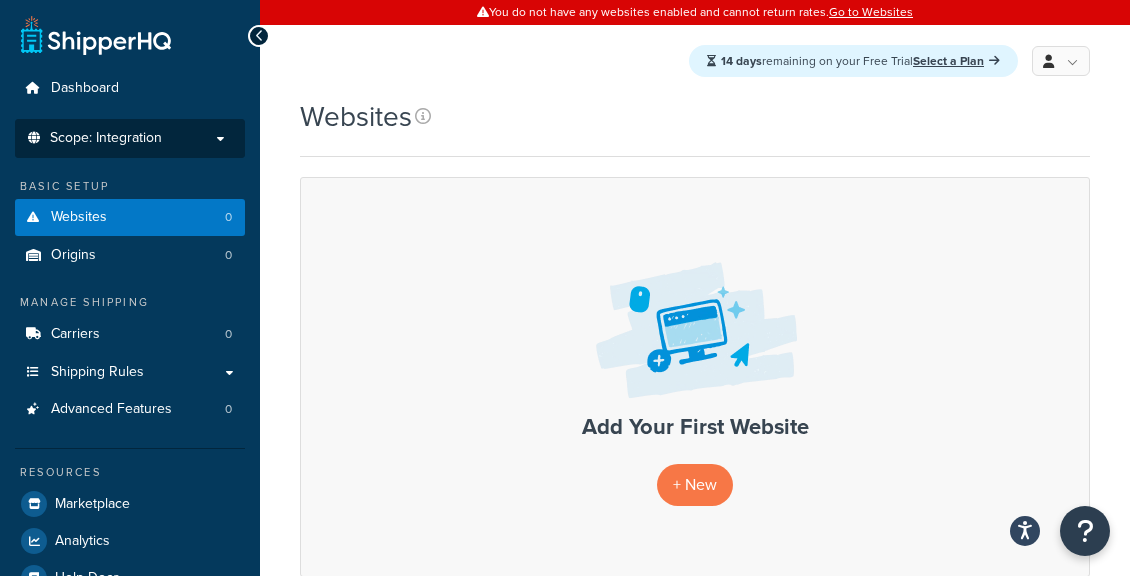 click on "Scope: Integration
Live
Development
Test" at bounding box center (130, 138) 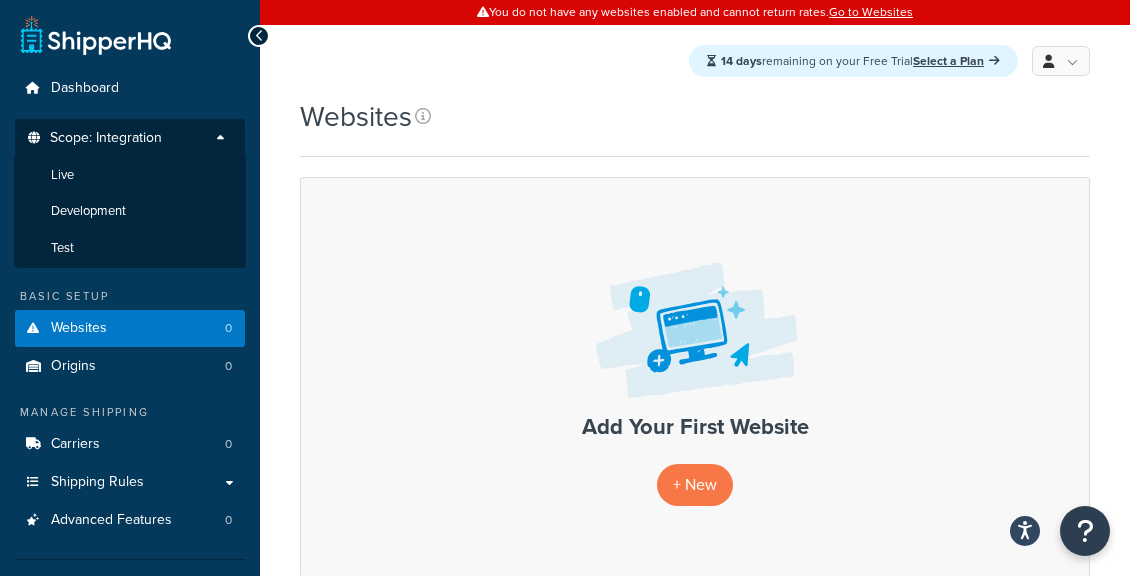 click on "Scope: Integration" at bounding box center (106, 138) 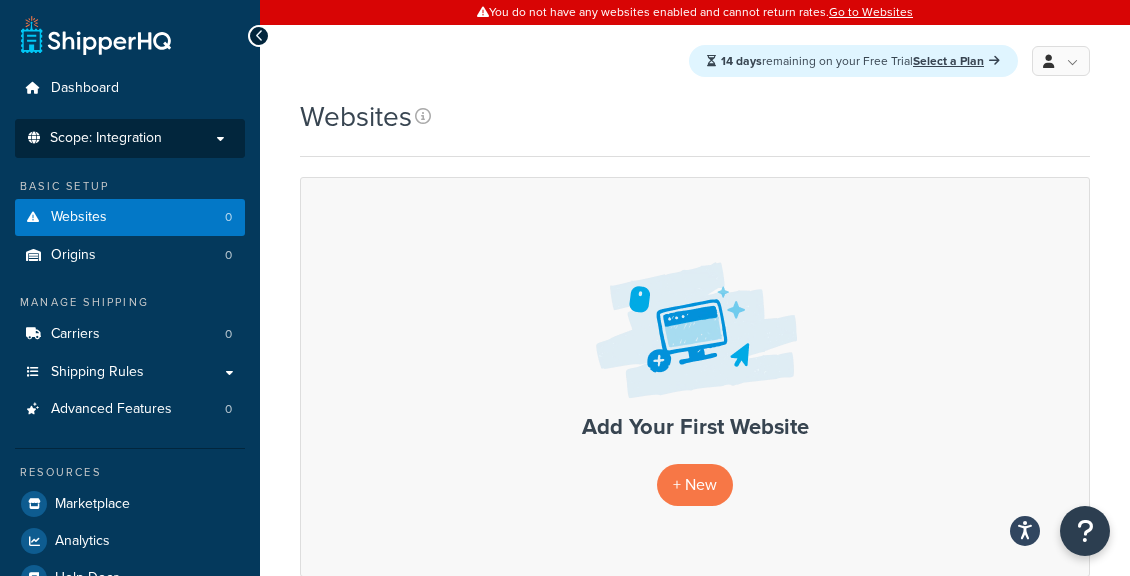 click on "Scope: Integration" at bounding box center [106, 138] 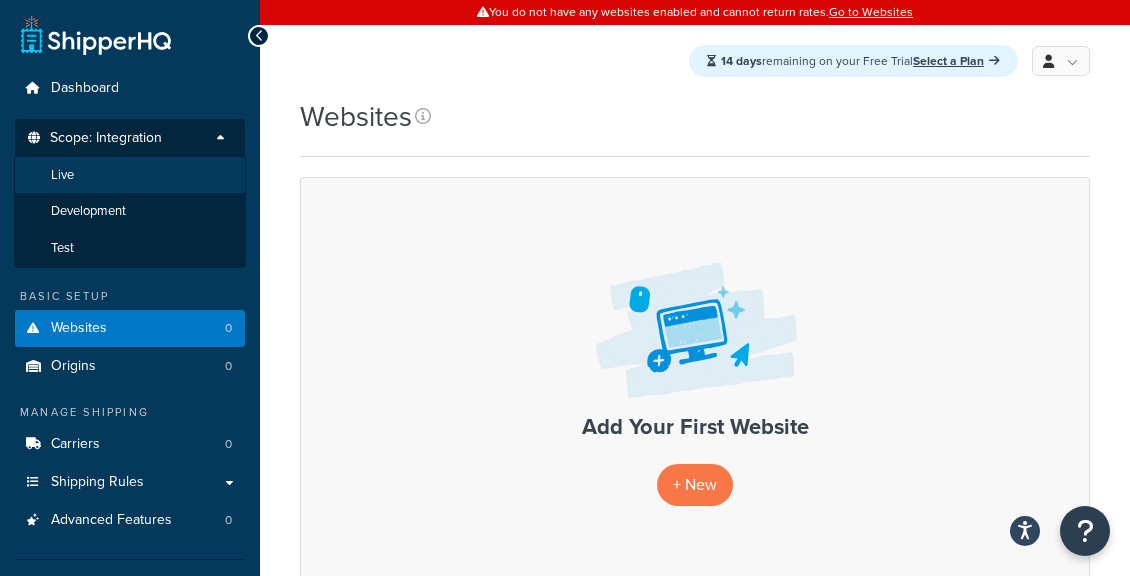 click on "Live" at bounding box center [130, 175] 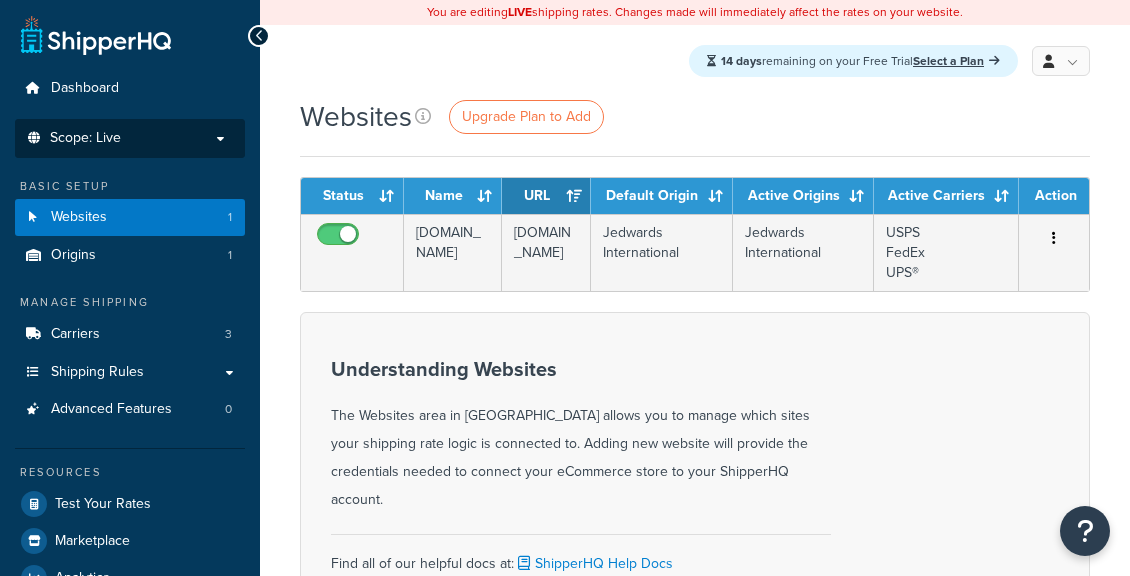 scroll, scrollTop: 0, scrollLeft: 0, axis: both 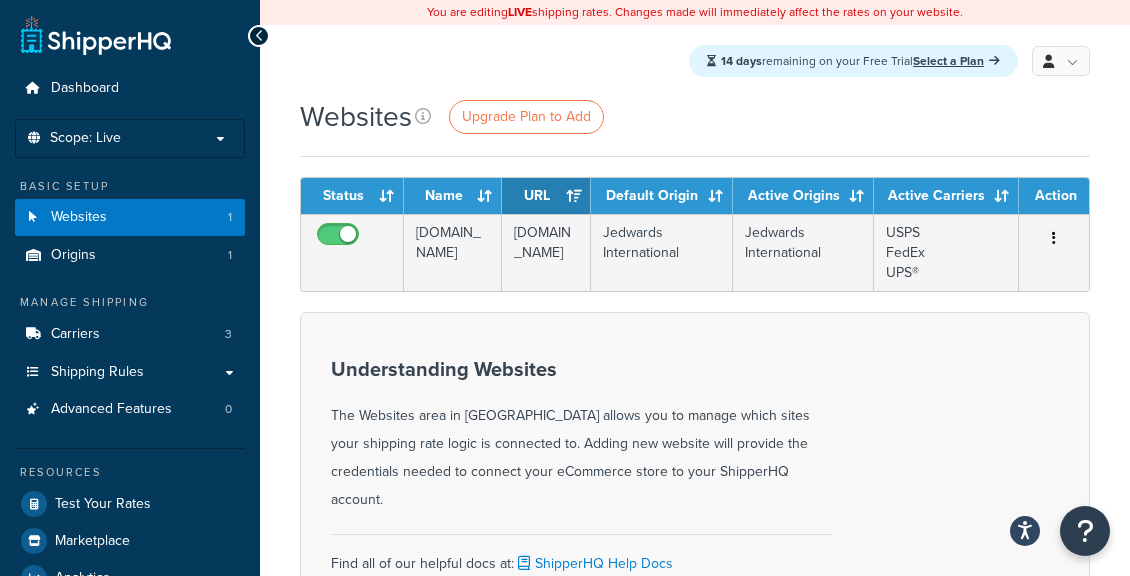 click on "Websites
Upgrade Plan to Add
Contact Us
Send Us A Message
Contact Information
Name  *
Email  *
Company name  *
Phone  *
Subject  *
Message  *
US Office
[GEOGRAPHIC_DATA], [US_STATE]" at bounding box center (695, 517) 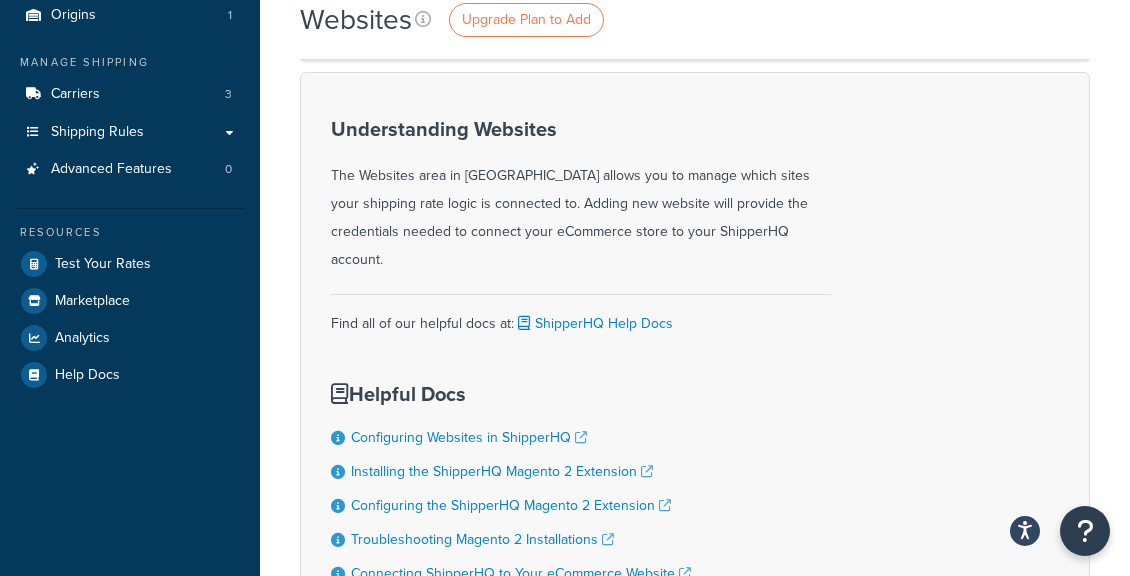 scroll, scrollTop: 280, scrollLeft: 0, axis: vertical 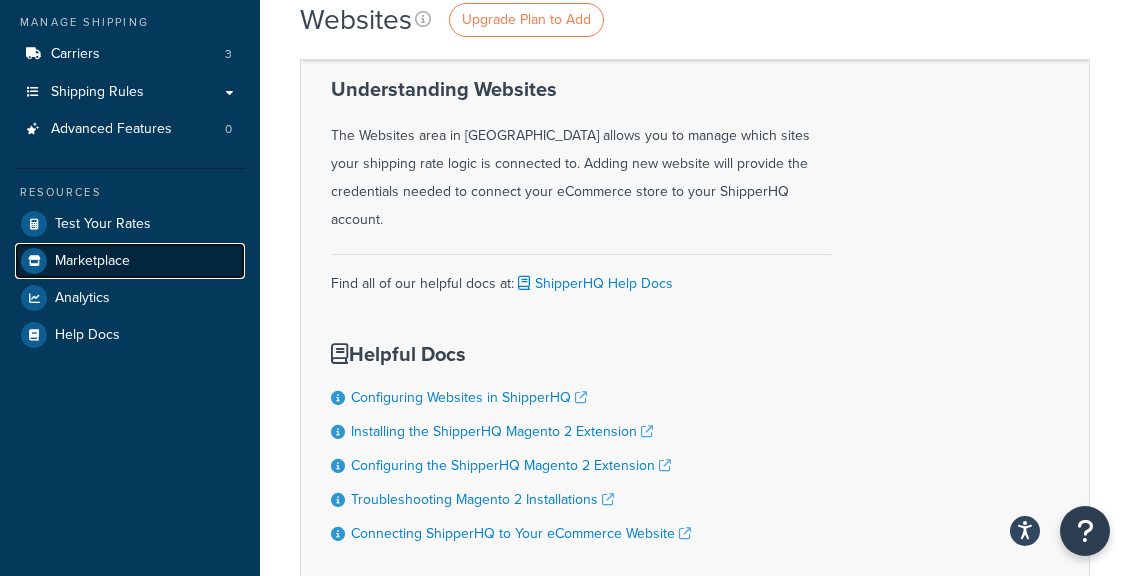 click on "Marketplace" at bounding box center [92, 261] 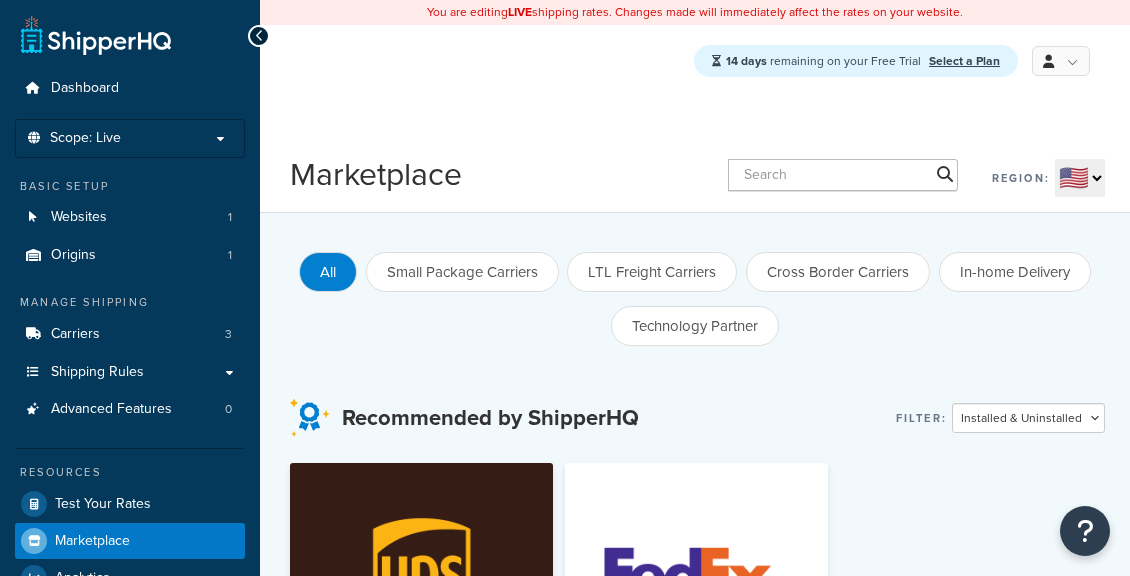 scroll, scrollTop: 0, scrollLeft: 0, axis: both 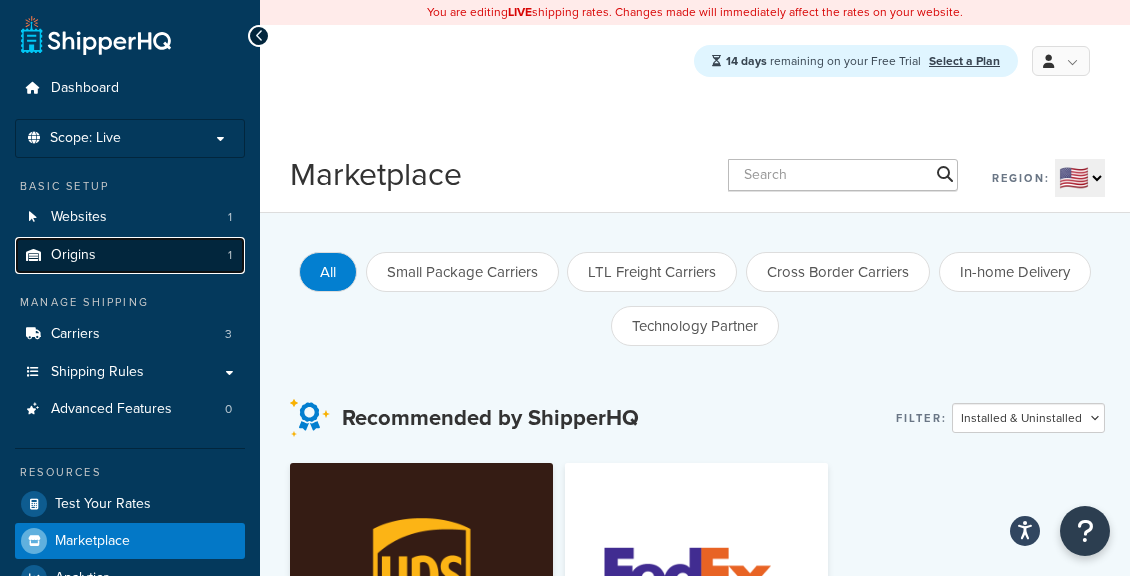 click on "1" at bounding box center [230, 255] 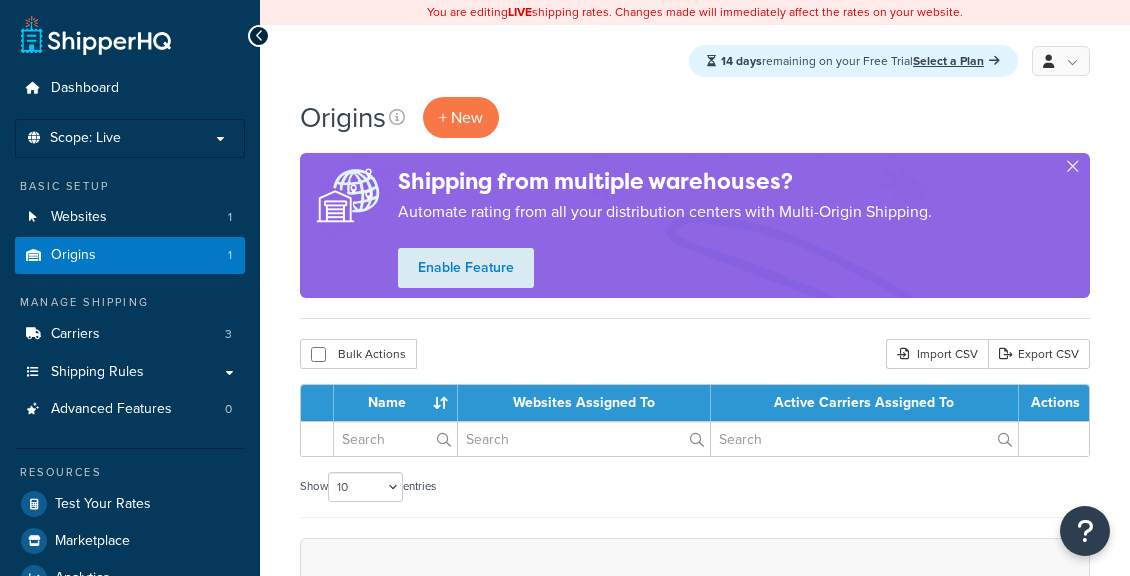 scroll, scrollTop: 0, scrollLeft: 0, axis: both 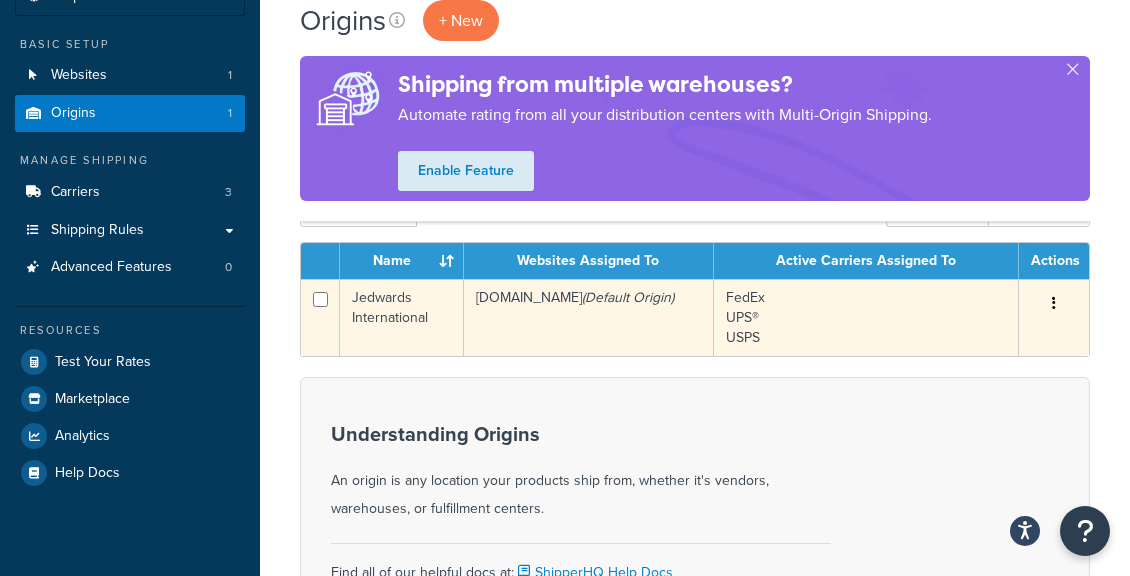 click at bounding box center [1054, 303] 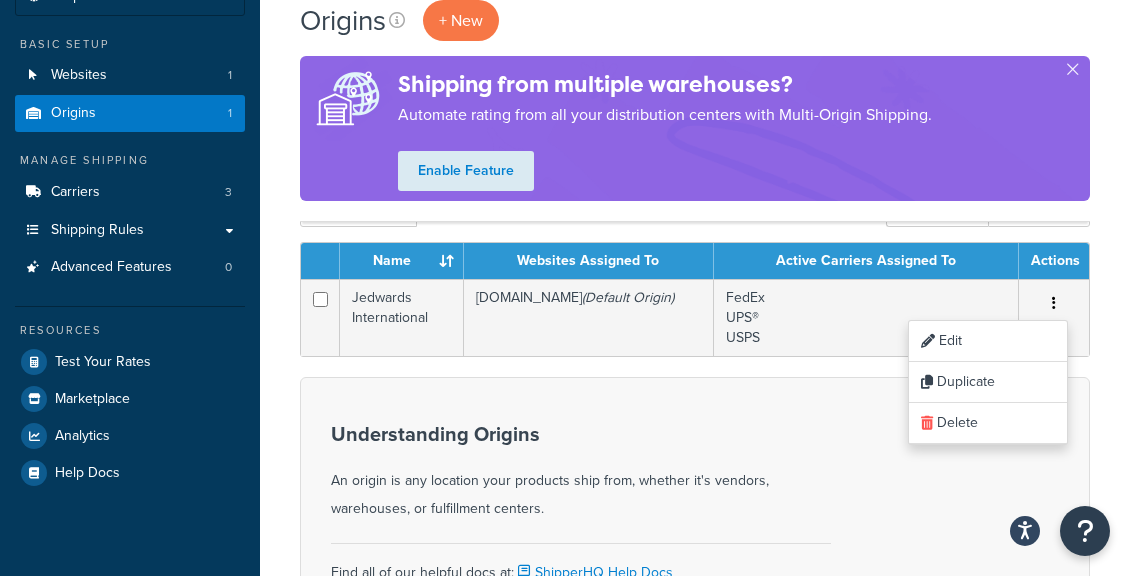 click on "Understanding Origins
An origin is any location your products ship from, whether it's vendors, warehouses, or fulfillment centers.
Find all of our helpful docs at:
ShipperHQ Help Docs
Helpful Docs
Setting Up Origins
Using the Multi-Origin Shipping Feature
Troubleshooting Origins
Assigning Products to Origins in Magento 2.x" at bounding box center [695, 610] 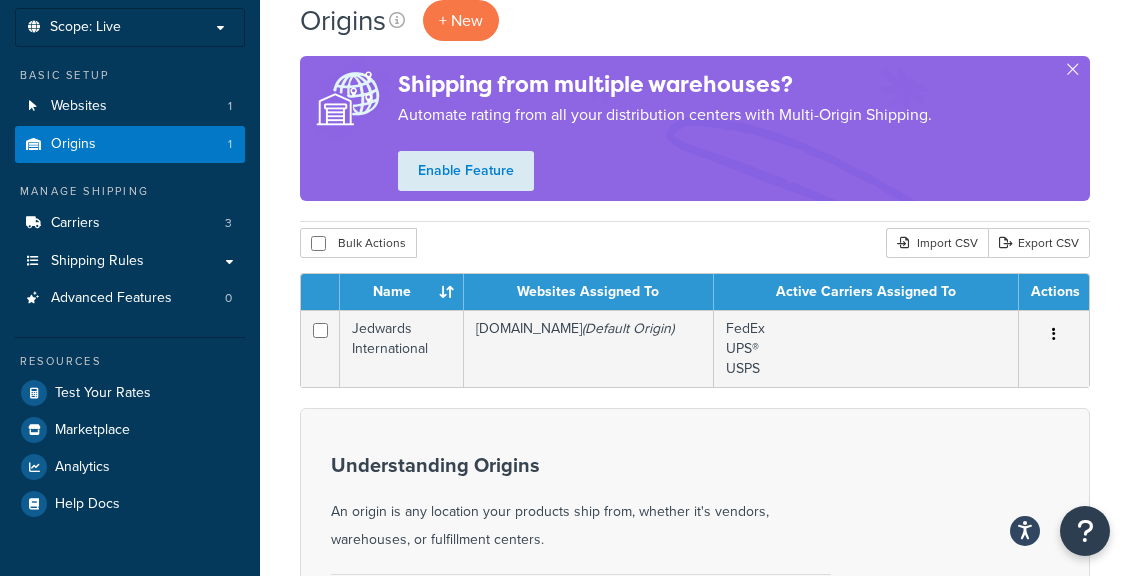 scroll, scrollTop: 0, scrollLeft: 0, axis: both 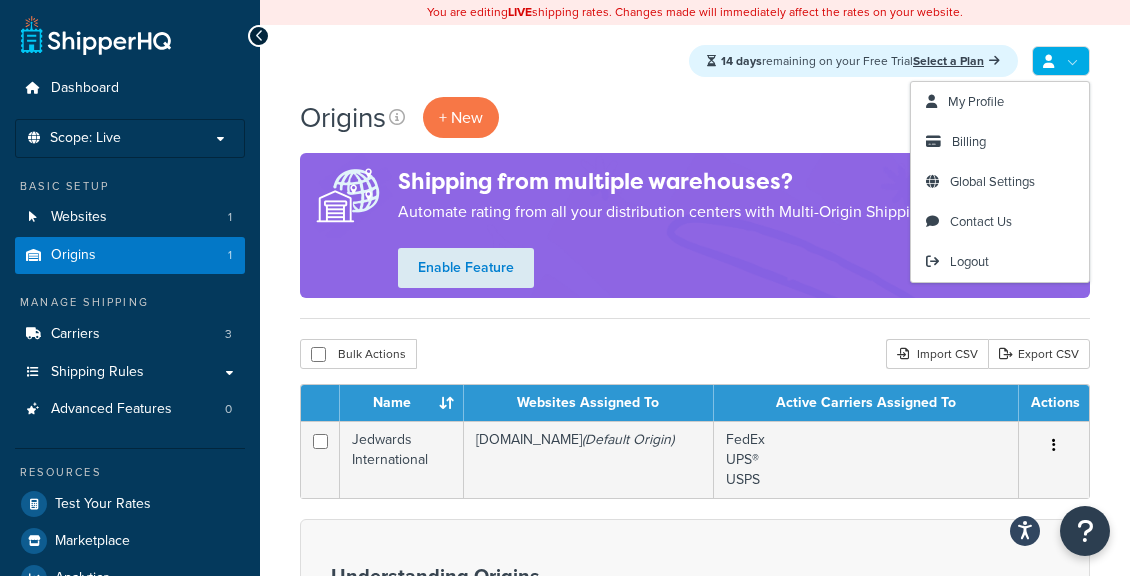 click at bounding box center (1061, 61) 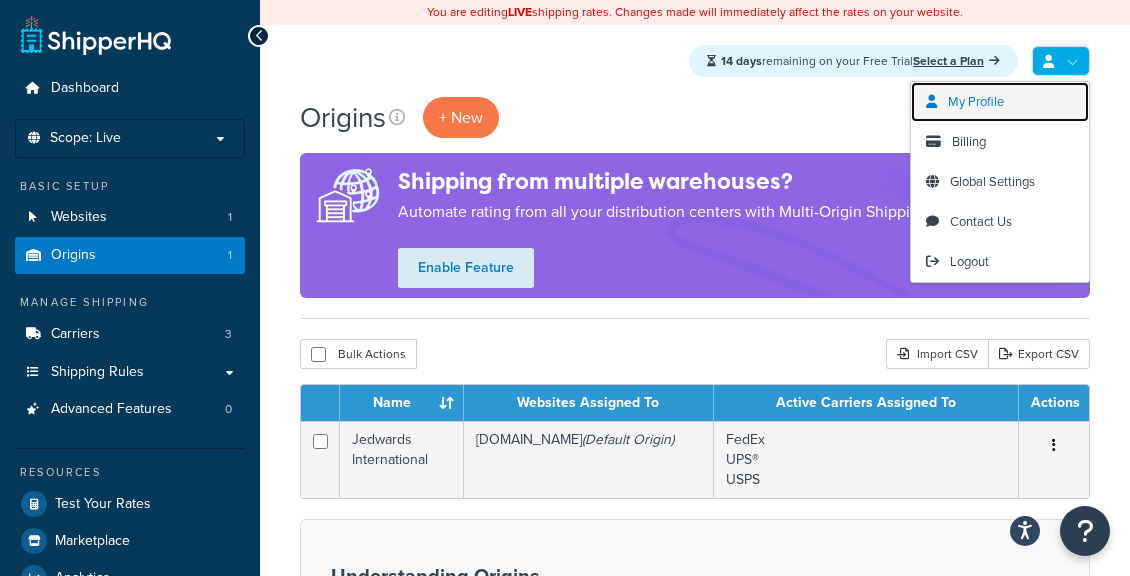 click on "My Profile" at bounding box center [976, 101] 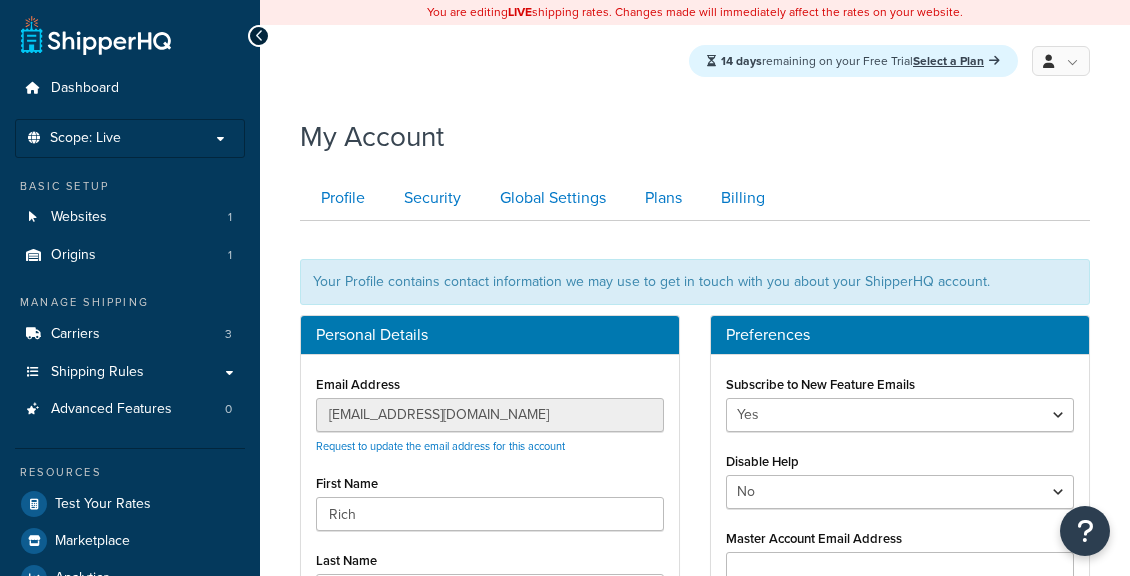 scroll, scrollTop: 0, scrollLeft: 0, axis: both 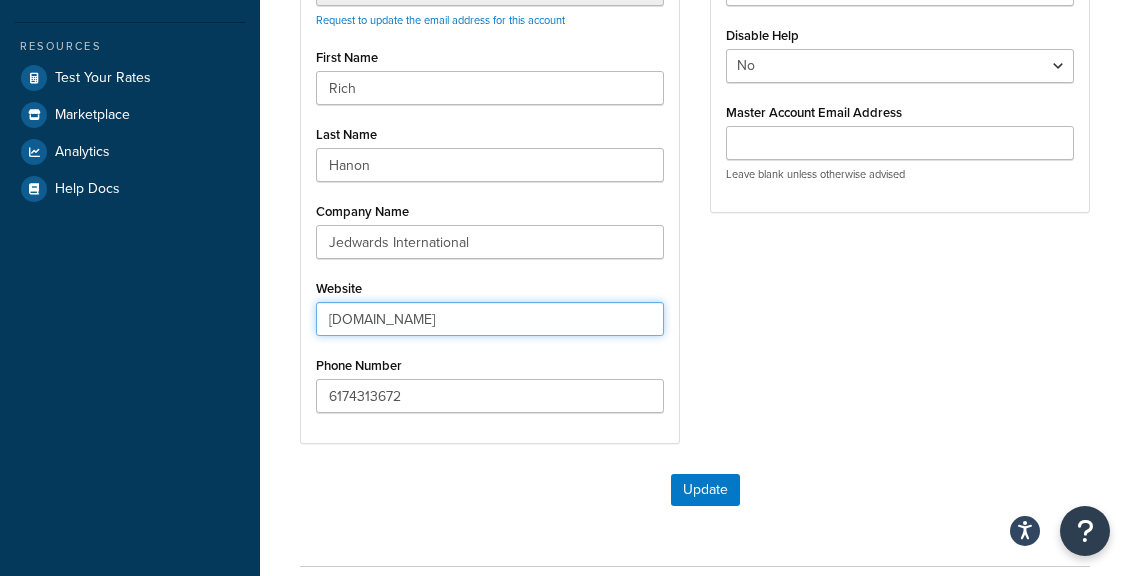 click on "bulknaturaloils.com" at bounding box center [490, 319] 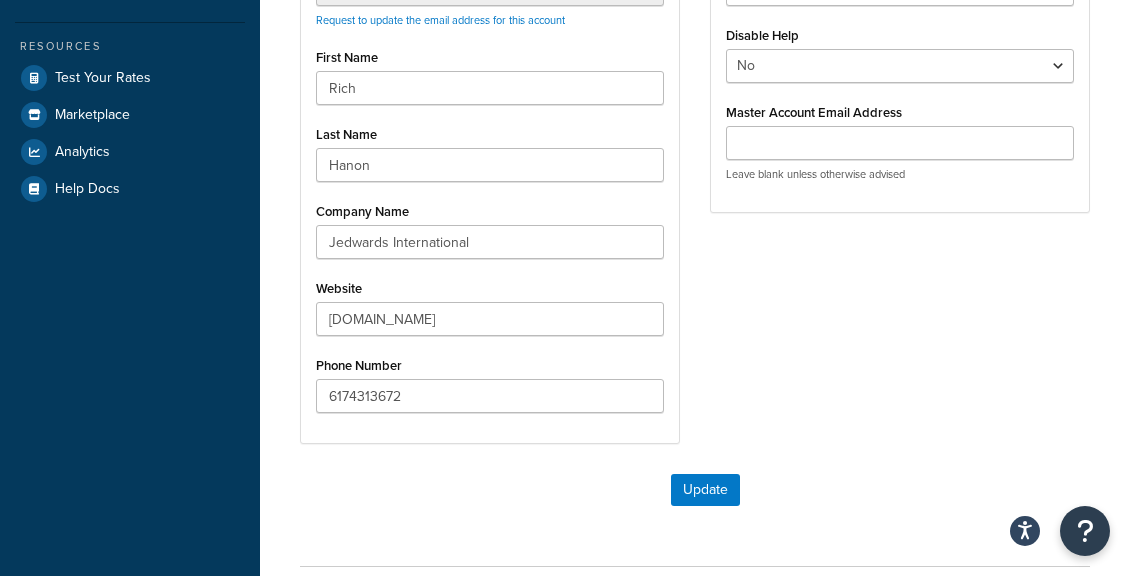 click on "Email Address rich@bulknaturaloils.com Request to update the email address for this account
First Name Rich
Last Name Hanon
Company Name Jedwards International
Website test.bulknaturaloils.com
Phone Number 6174313672" at bounding box center [490, 186] 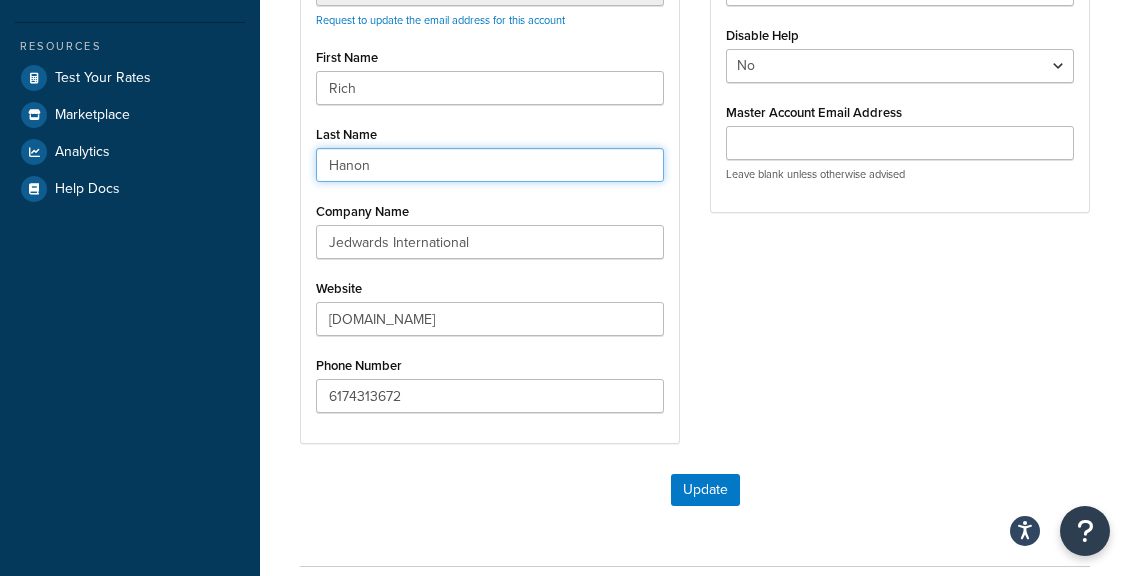 click on "Hanon" at bounding box center [490, 165] 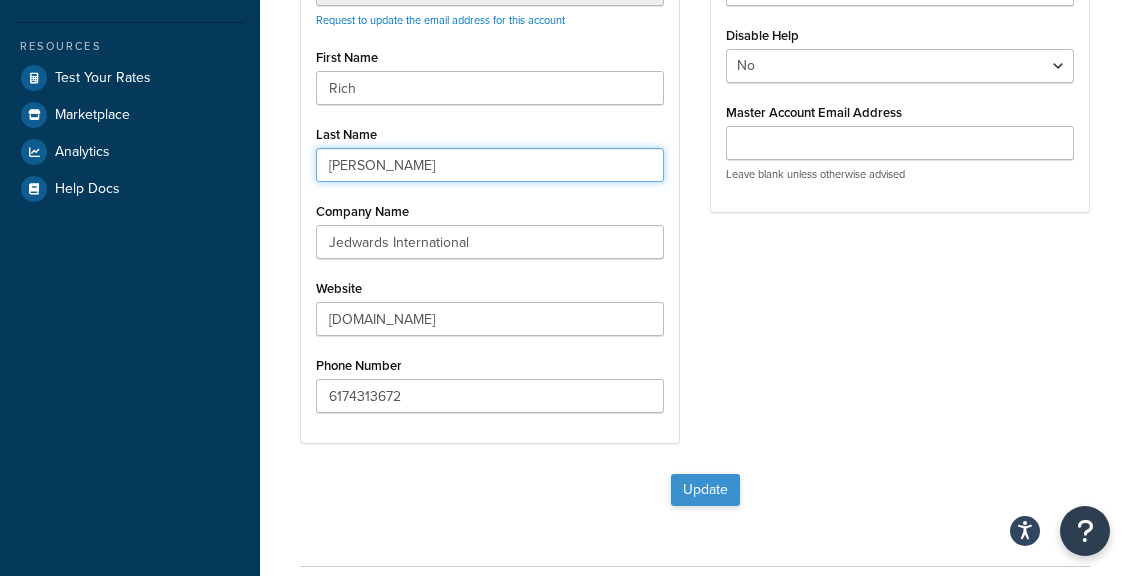 type on "[PERSON_NAME]" 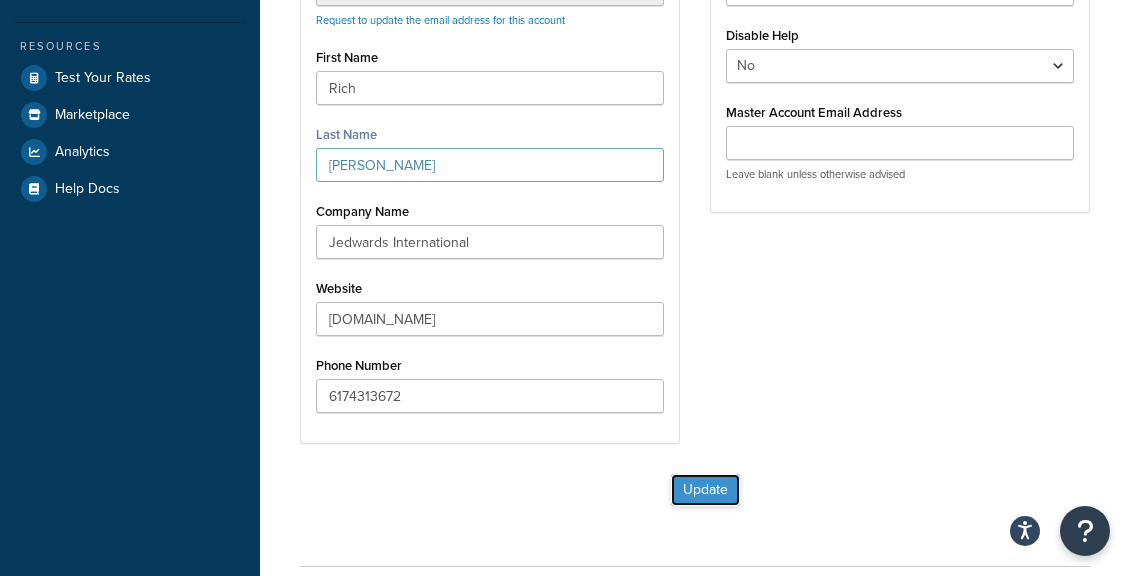 click on "Update" at bounding box center [705, 490] 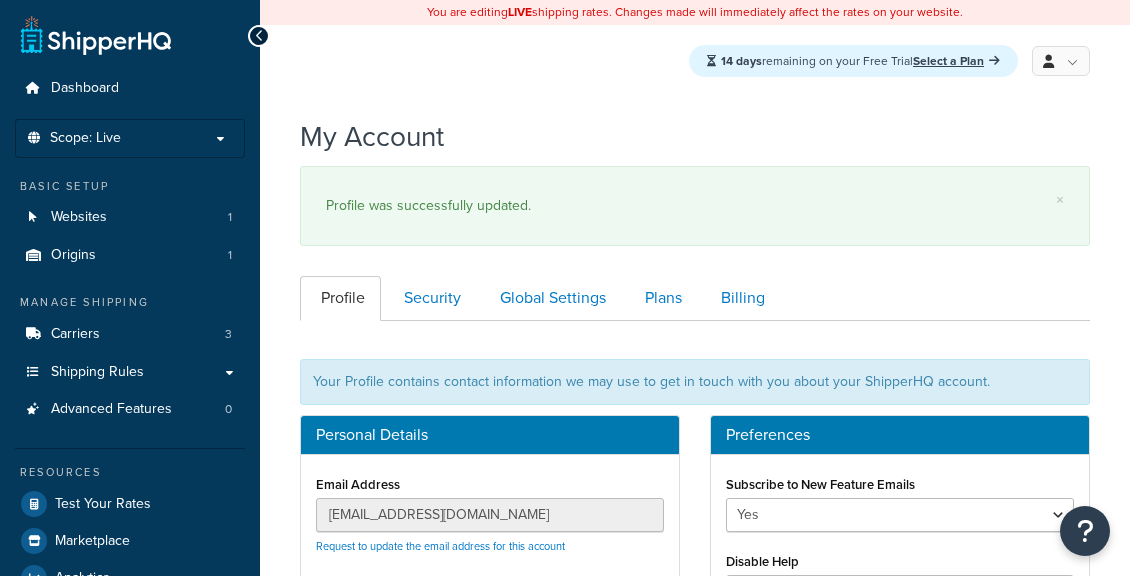 scroll, scrollTop: 0, scrollLeft: 0, axis: both 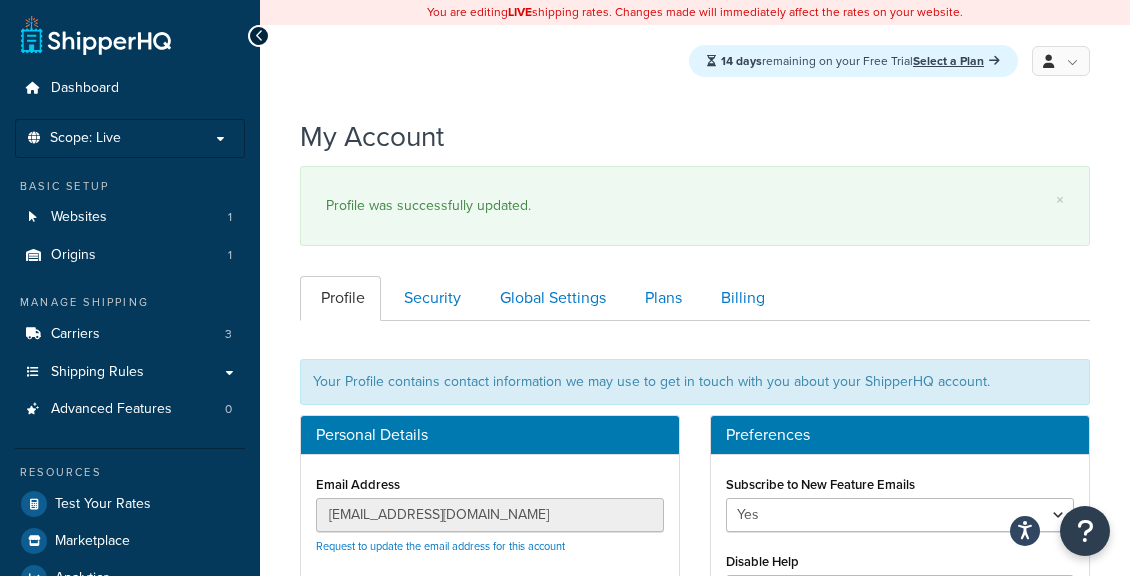 click on "My Account
×
Profile was successfully updated.
Contact Us
Send Us A Message
Contact Information
Name  *
Email  *
Company name  *
Phone  *
Subject  *
Message  *
US Office
[GEOGRAPHIC_DATA], [US_STATE]
[PHONE_NUMBER]
[EMAIL_ADDRESS][DOMAIN_NAME]
Billing Address
[STREET_ADDRESS]
(contact for physical office address)" at bounding box center [695, 903] 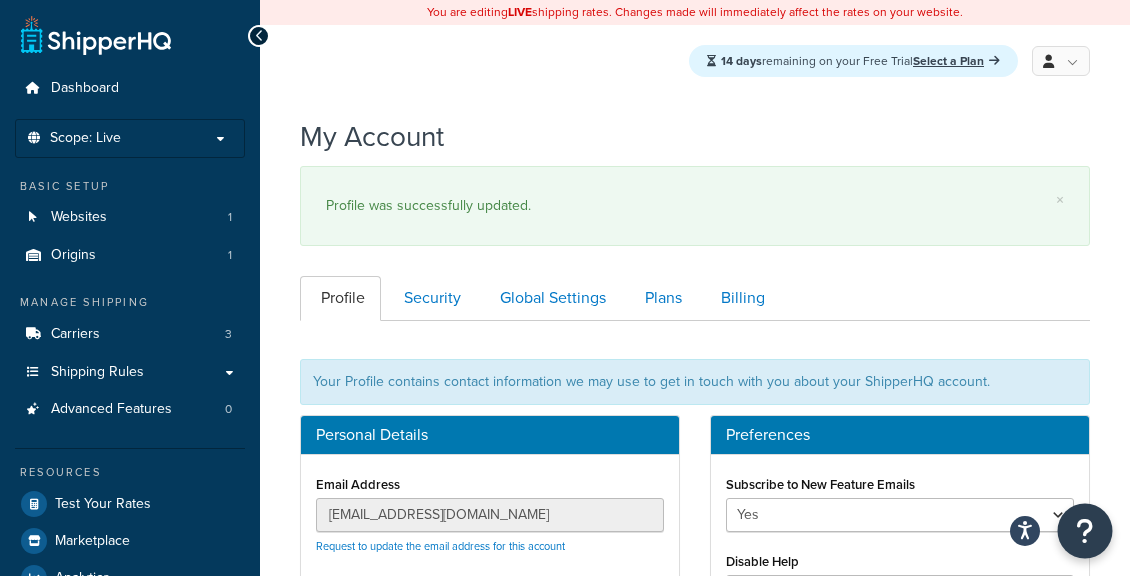 click at bounding box center (1085, 531) 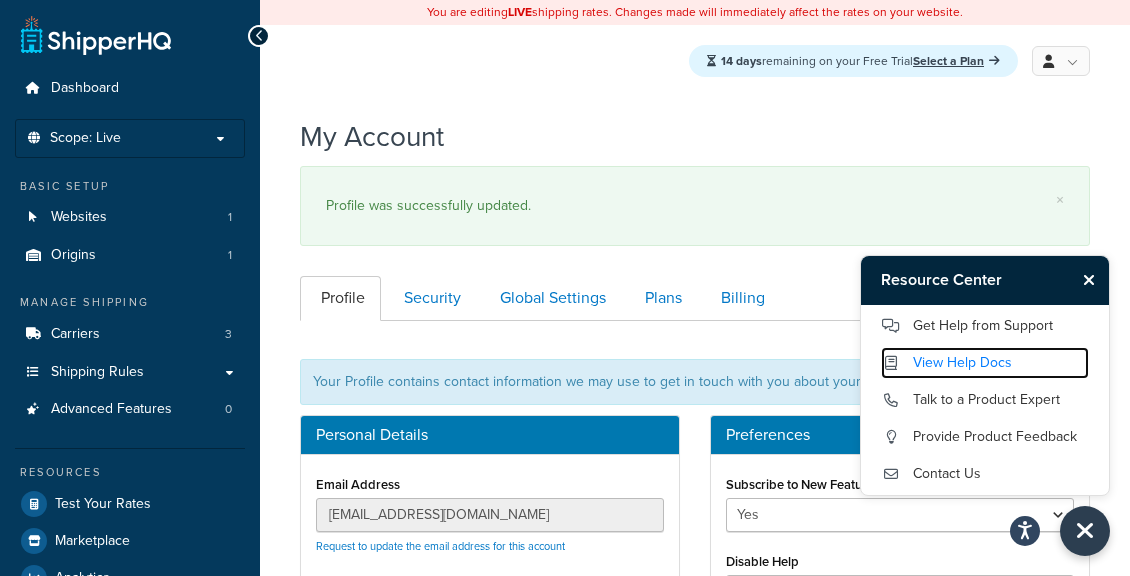 click on "View Help Docs" at bounding box center [985, 363] 